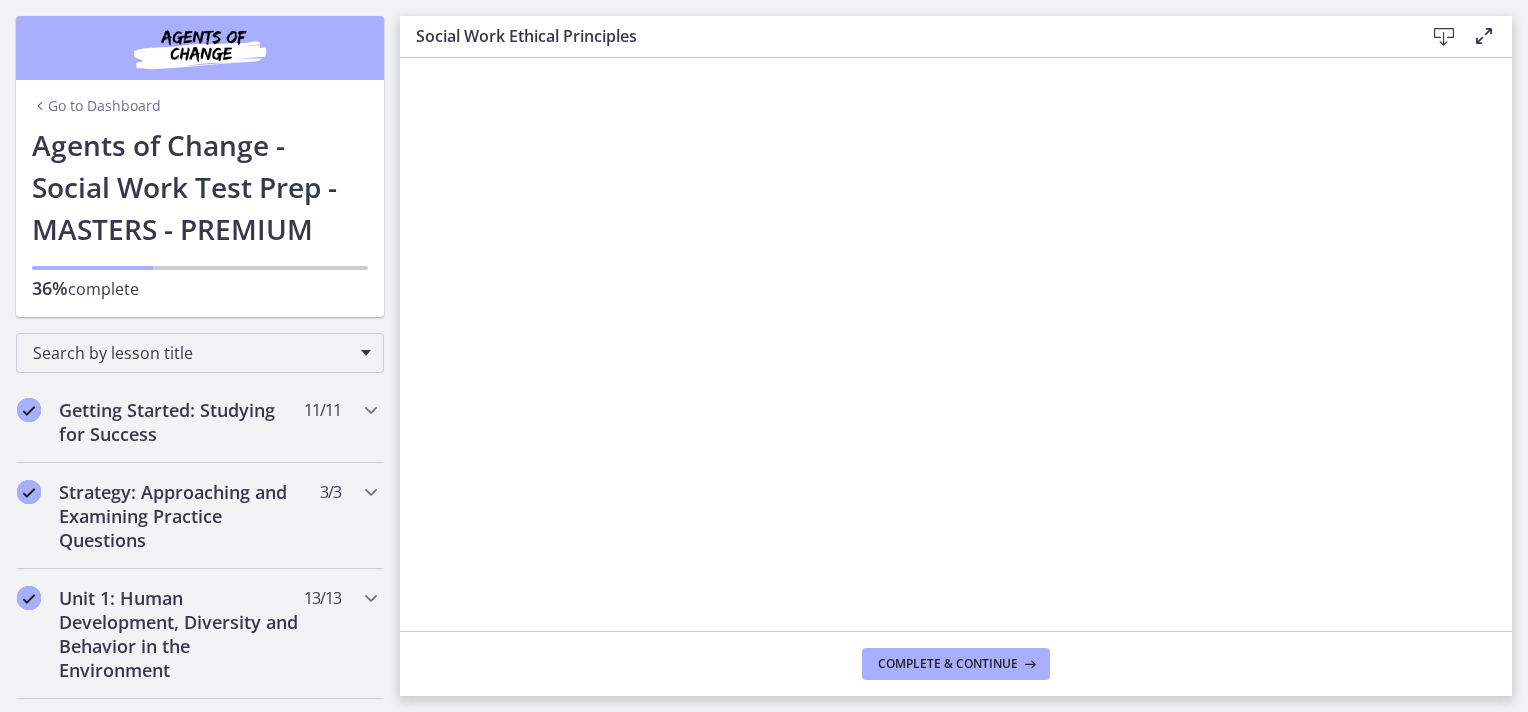 scroll, scrollTop: 0, scrollLeft: 0, axis: both 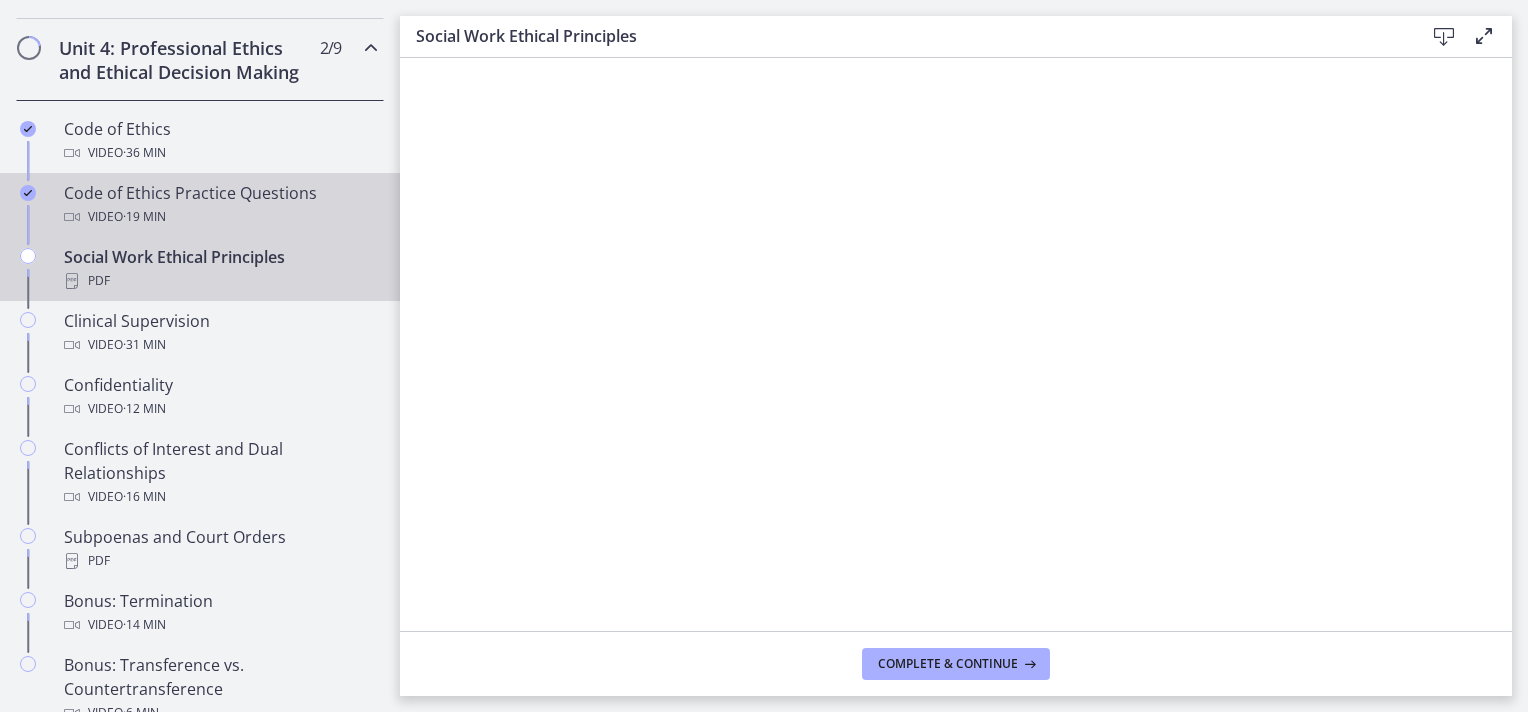 click on "Video
·  19 min" at bounding box center (220, 217) 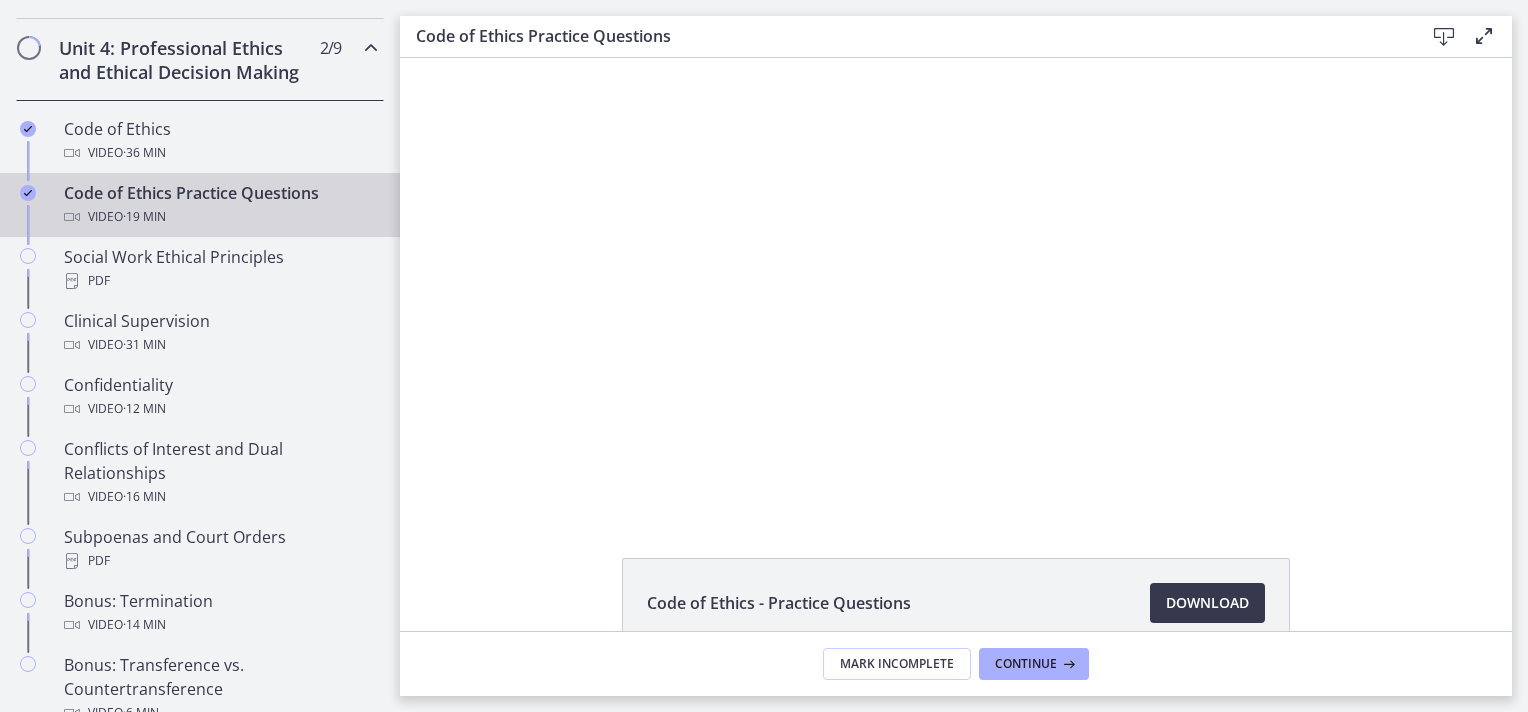 scroll, scrollTop: 0, scrollLeft: 0, axis: both 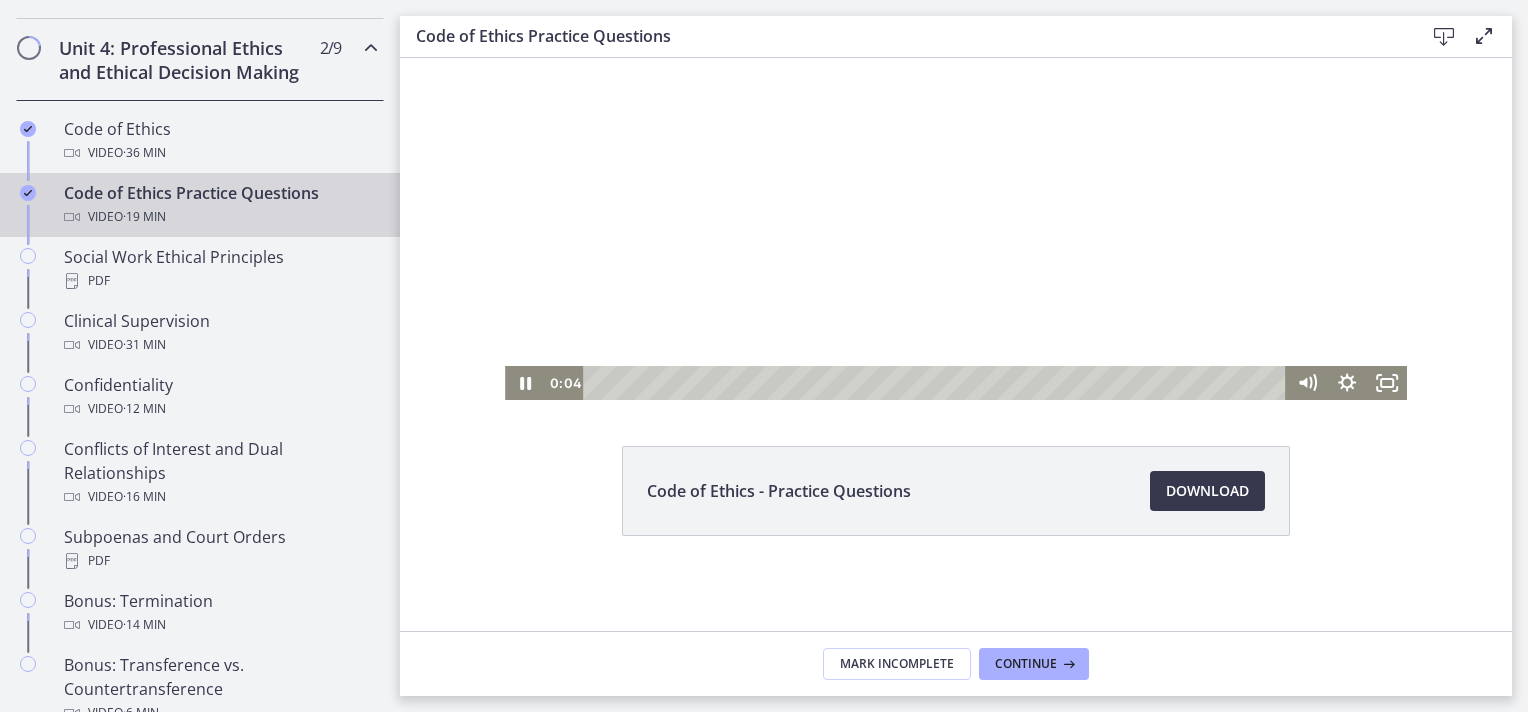 click at bounding box center (956, 173) 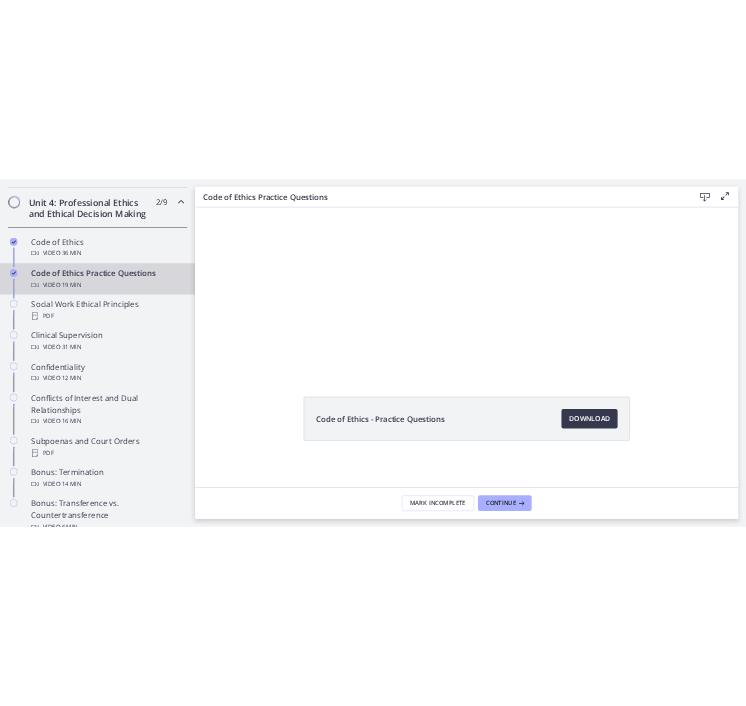 scroll, scrollTop: 0, scrollLeft: 0, axis: both 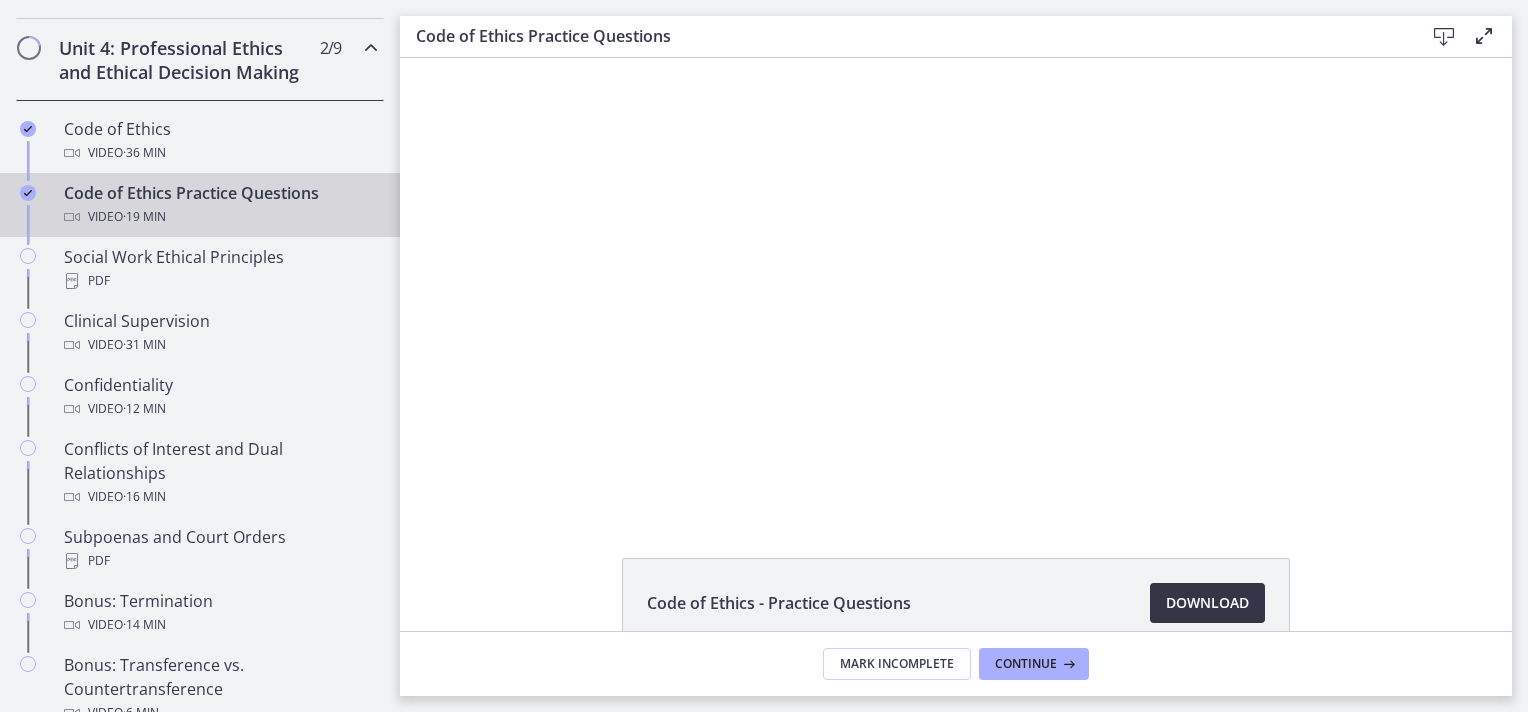 click on "Download
Opens in a new window" at bounding box center [1207, 603] 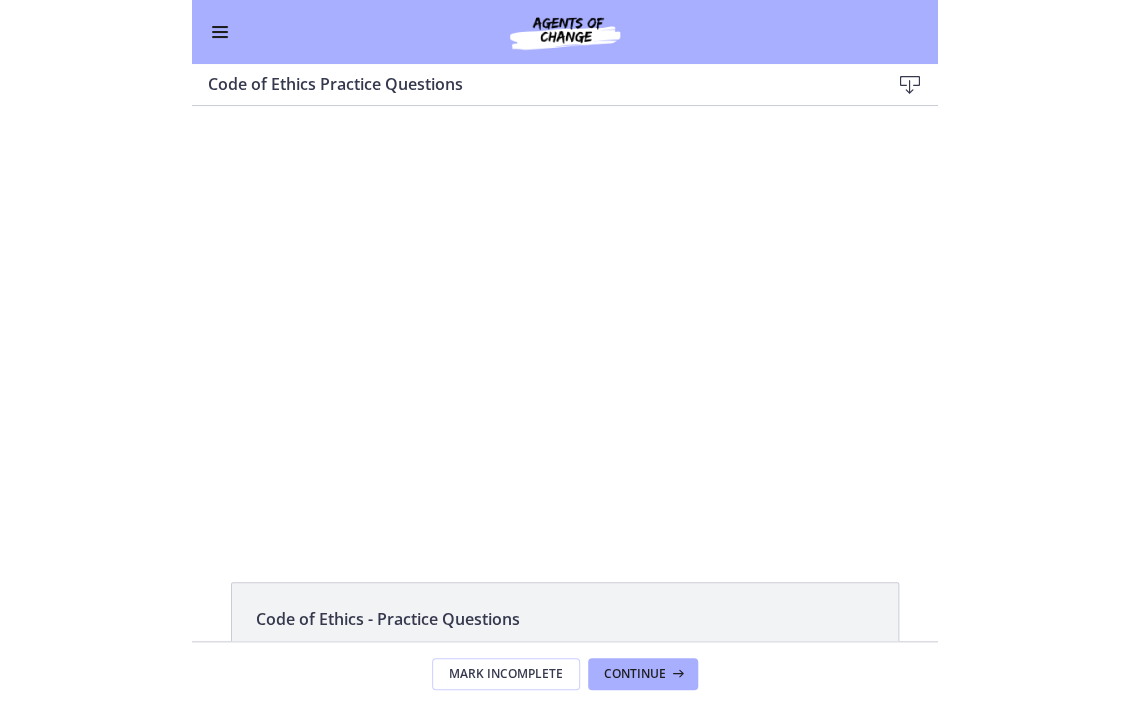 scroll, scrollTop: 836, scrollLeft: 0, axis: vertical 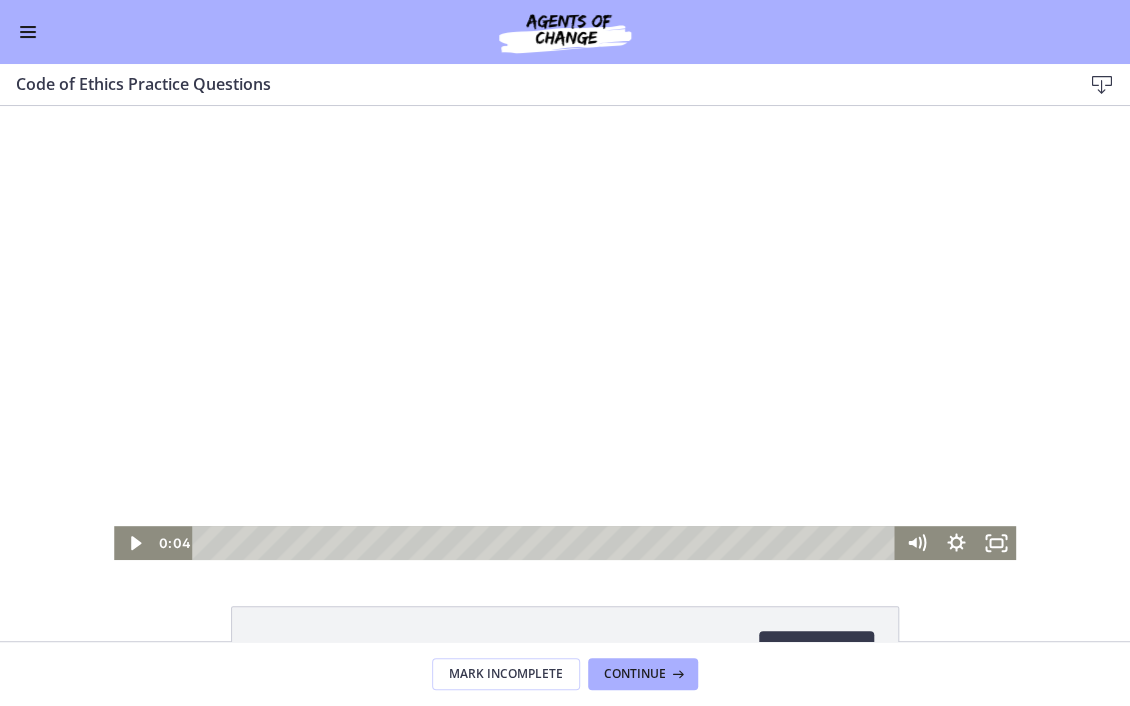 click on "Go to Dashboard" at bounding box center (565, 32) 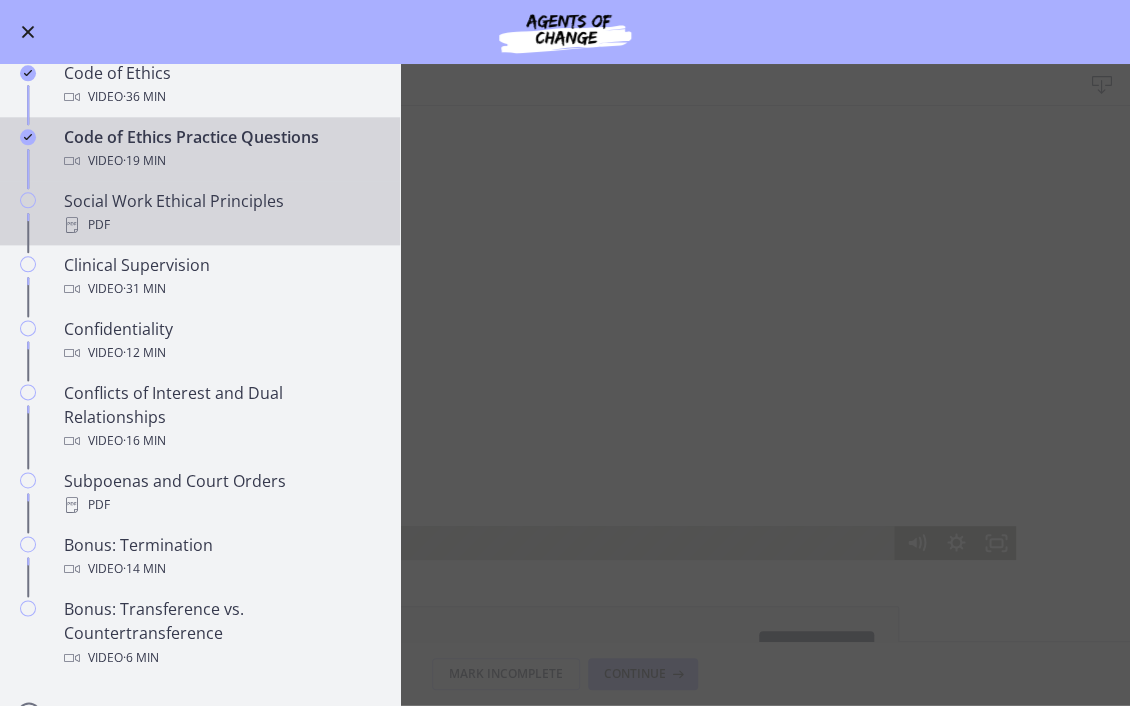 click on "Social Work Ethical Principles
PDF" at bounding box center [220, 213] 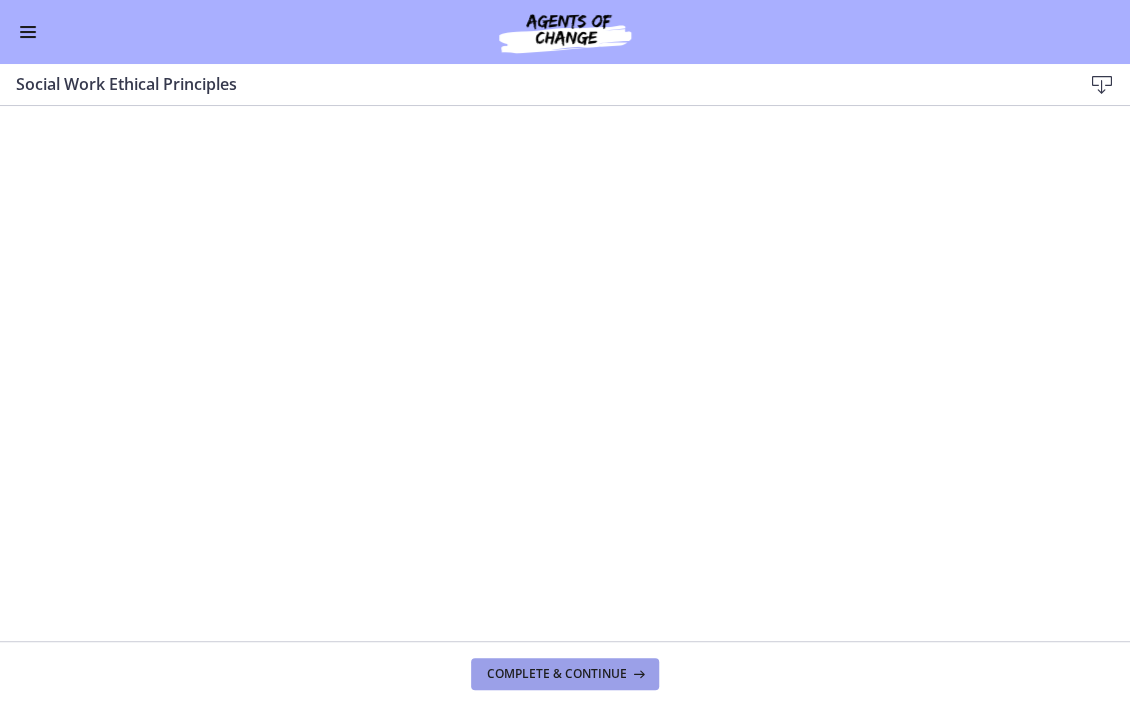 click on "Complete & continue" at bounding box center [557, 674] 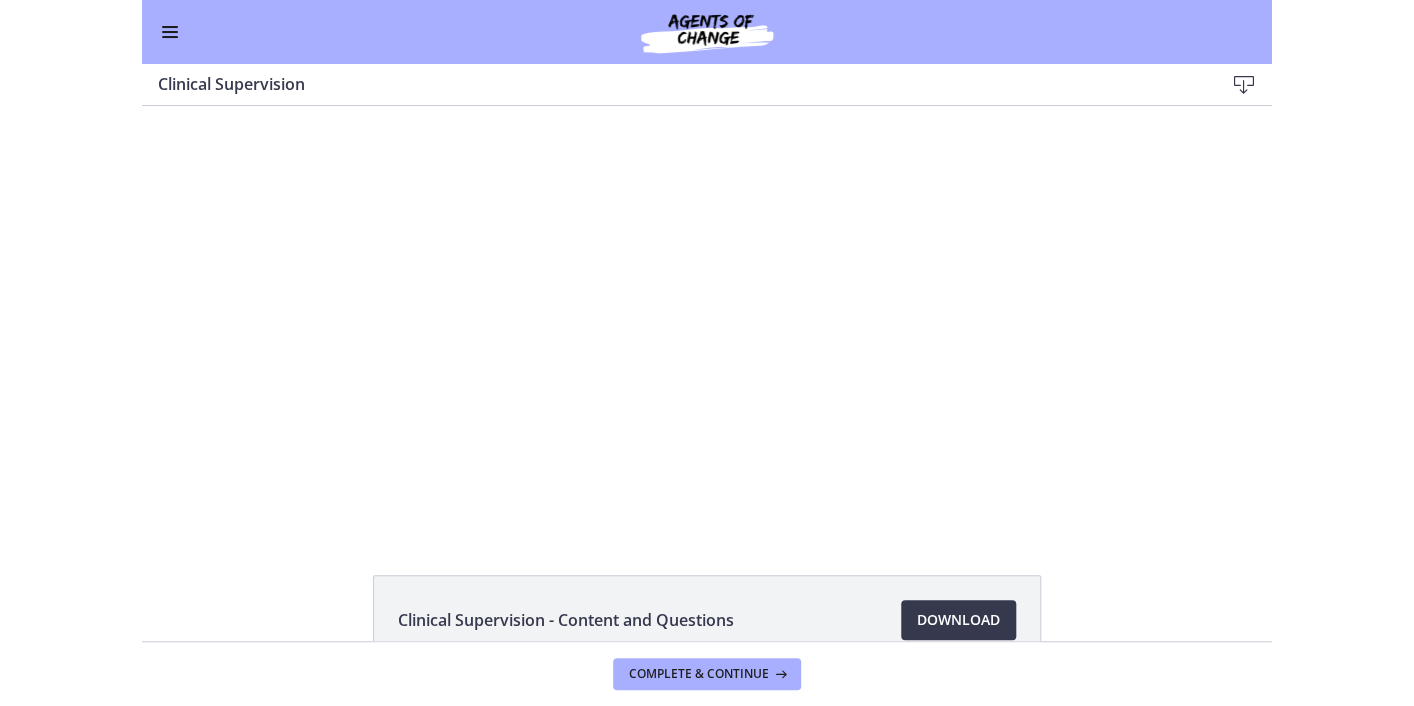 scroll, scrollTop: 0, scrollLeft: 0, axis: both 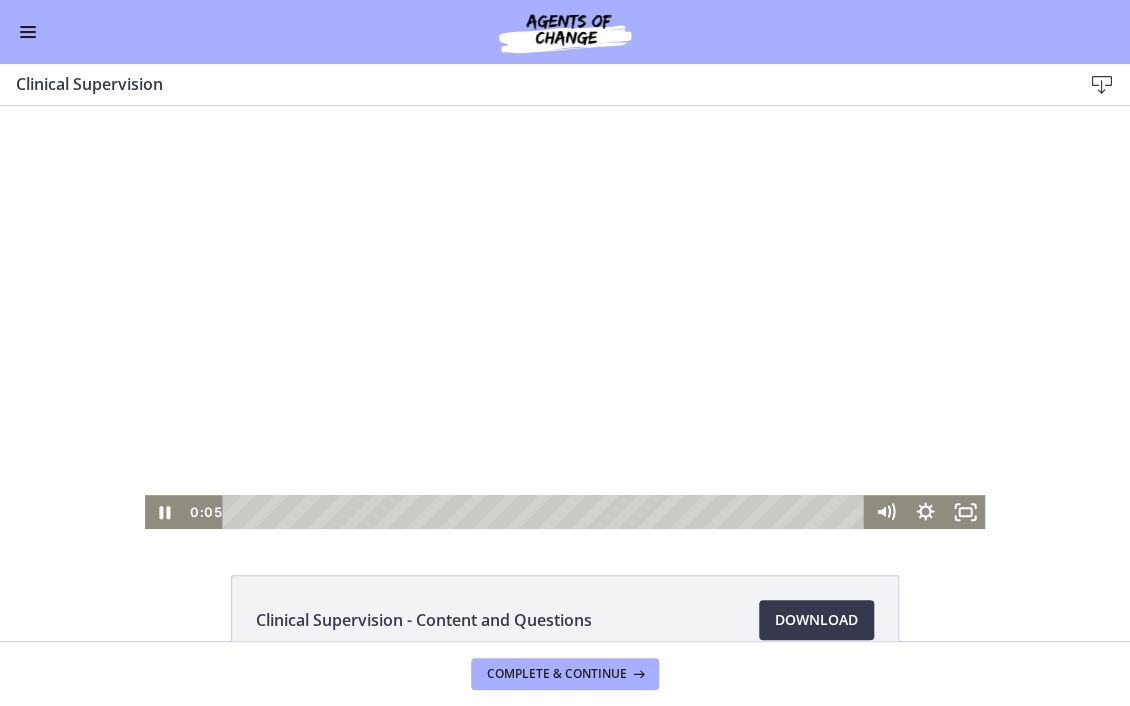 click at bounding box center (565, 317) 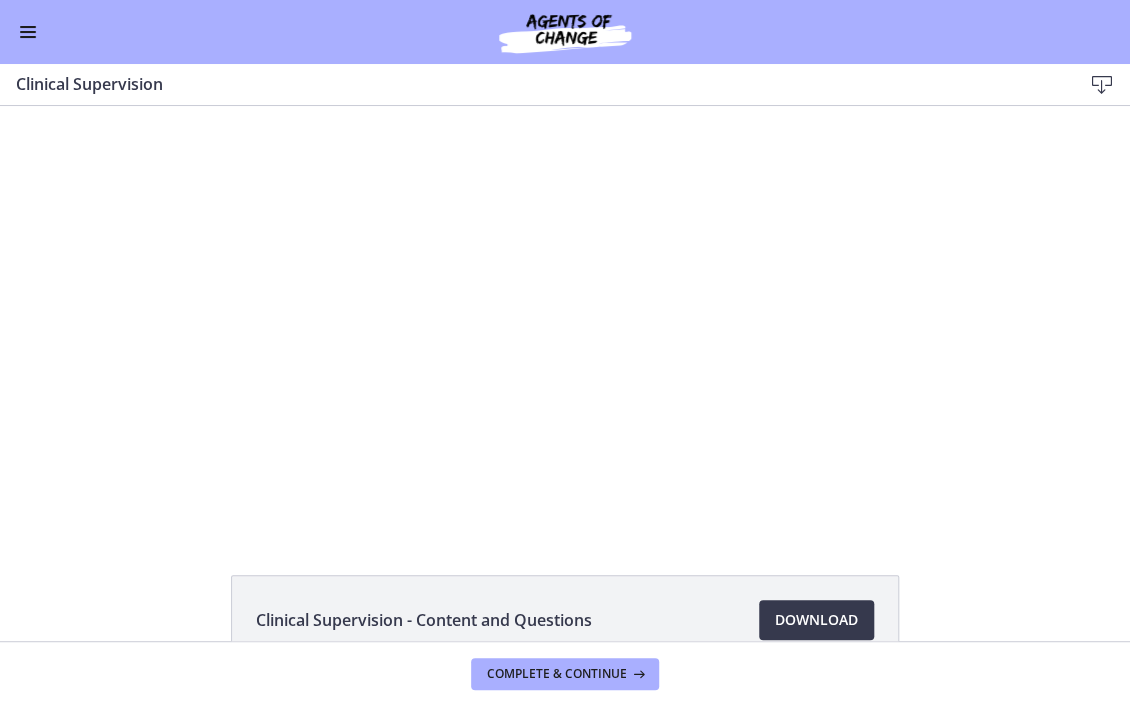 click at bounding box center [28, 32] 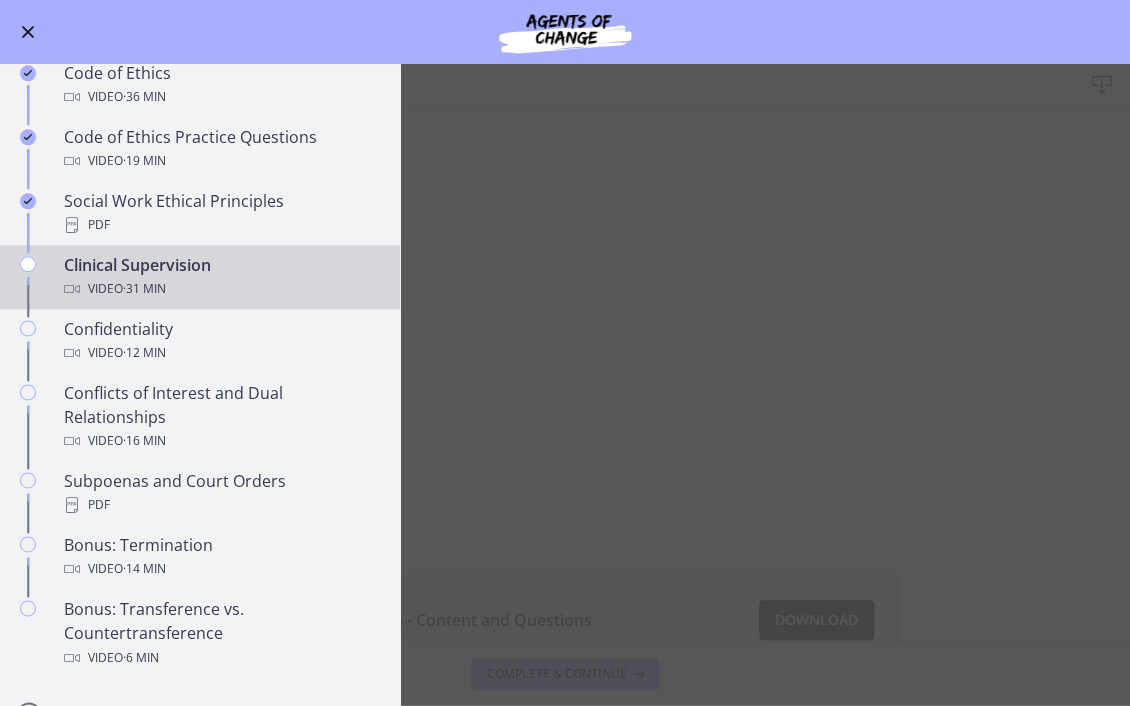 click on "Clinical Supervision
Download
Enable fullscreen
Clinical Supervision - Content and Questions
Download
Opens in a new window
Complete & continue" at bounding box center (565, 385) 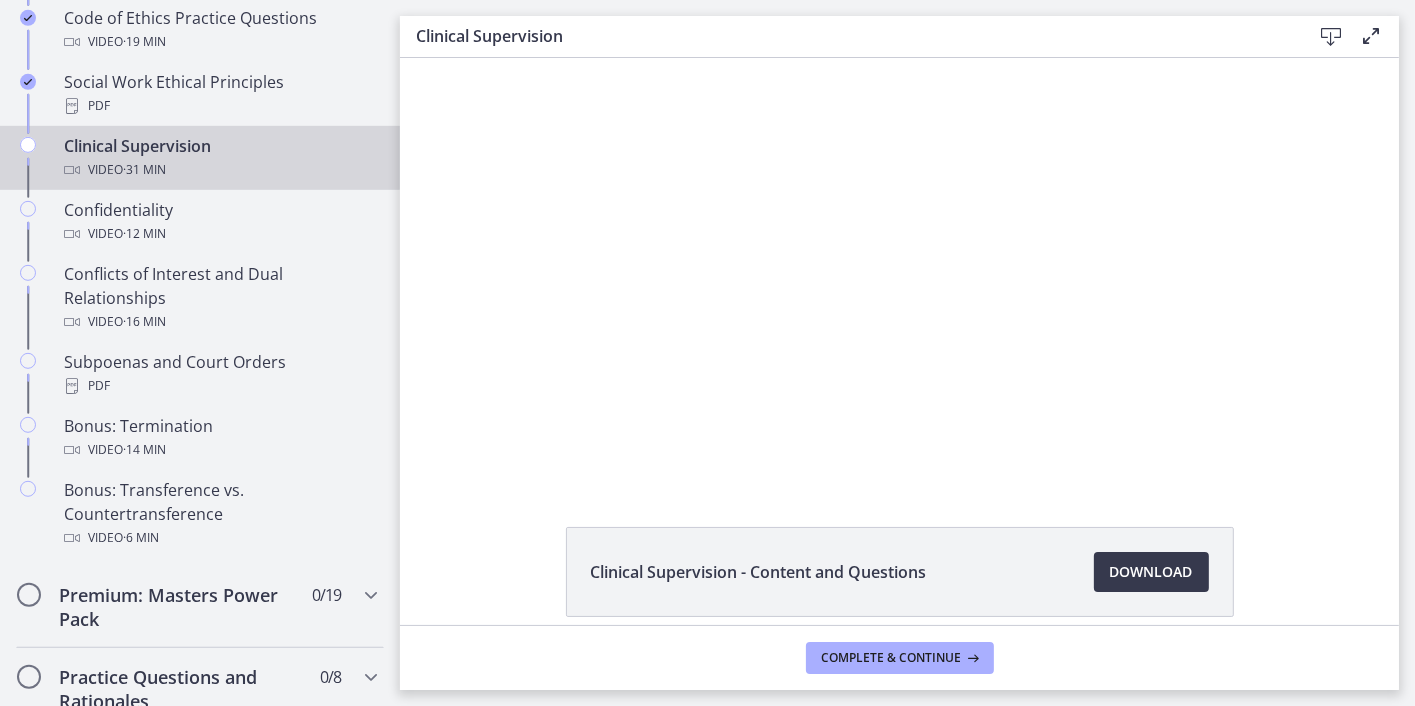 scroll, scrollTop: 1044, scrollLeft: 0, axis: vertical 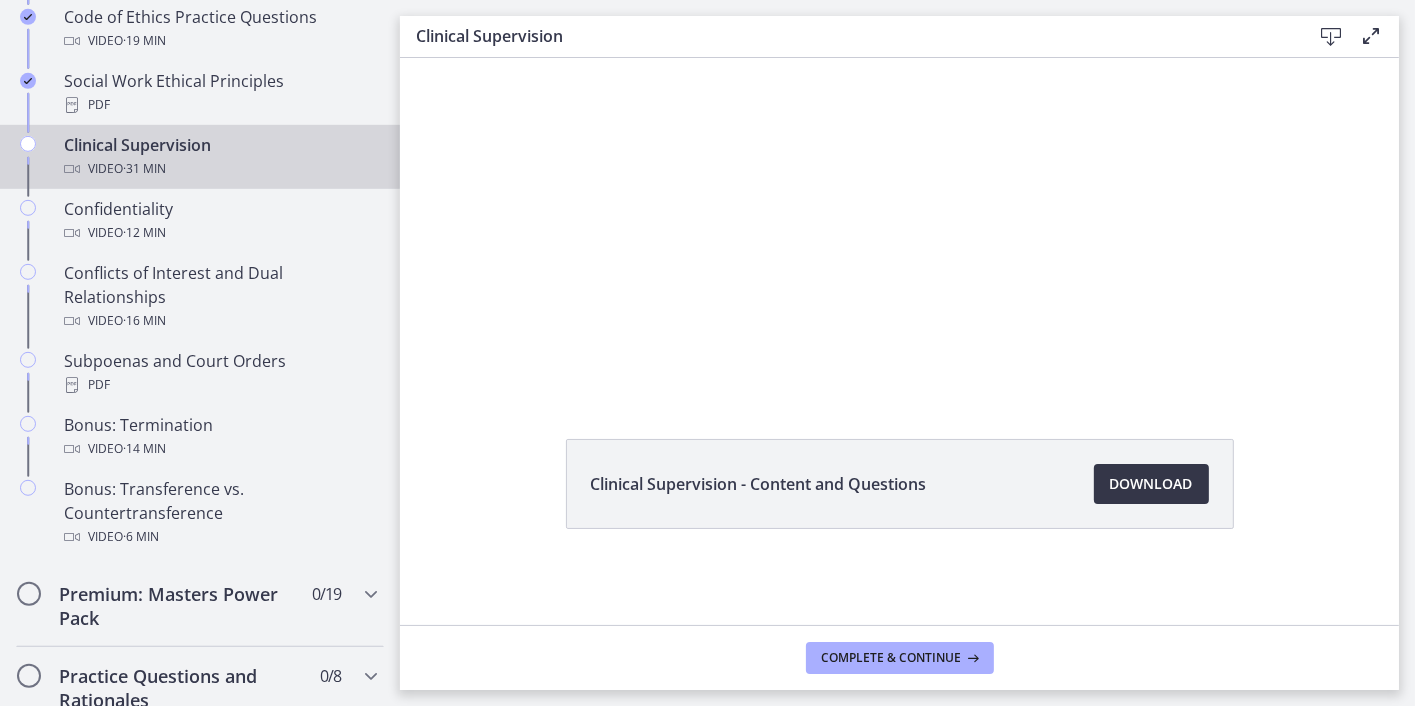 click on "Download
Opens in a new window" at bounding box center [1151, 484] 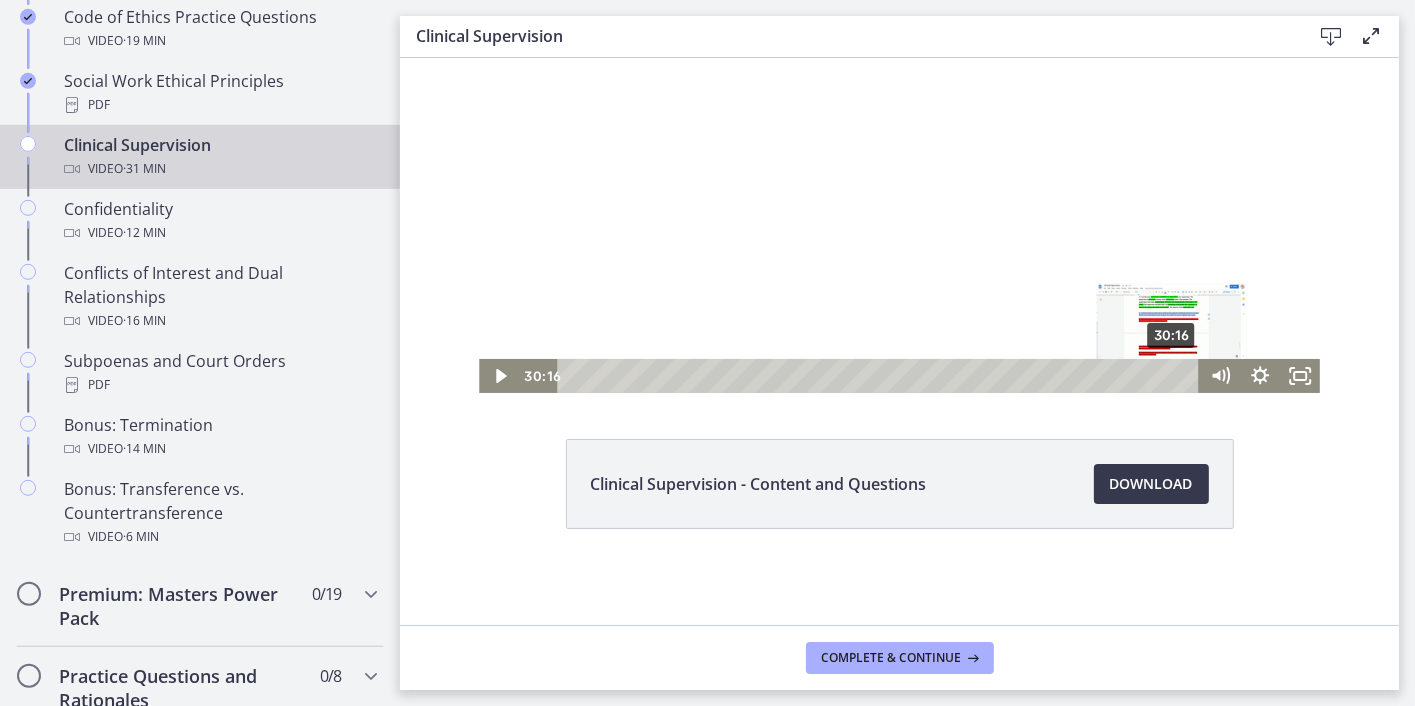 click on "30:16" at bounding box center (880, 376) 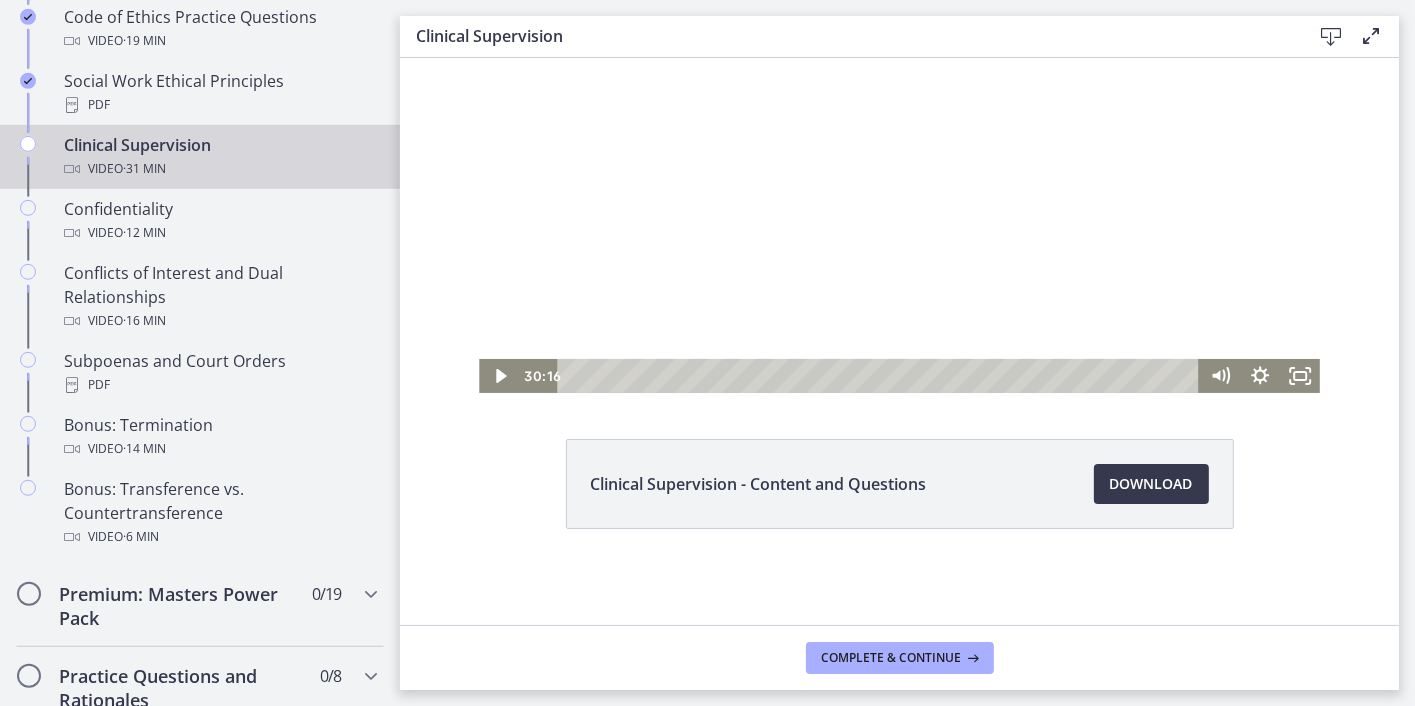 click at bounding box center [898, 181] 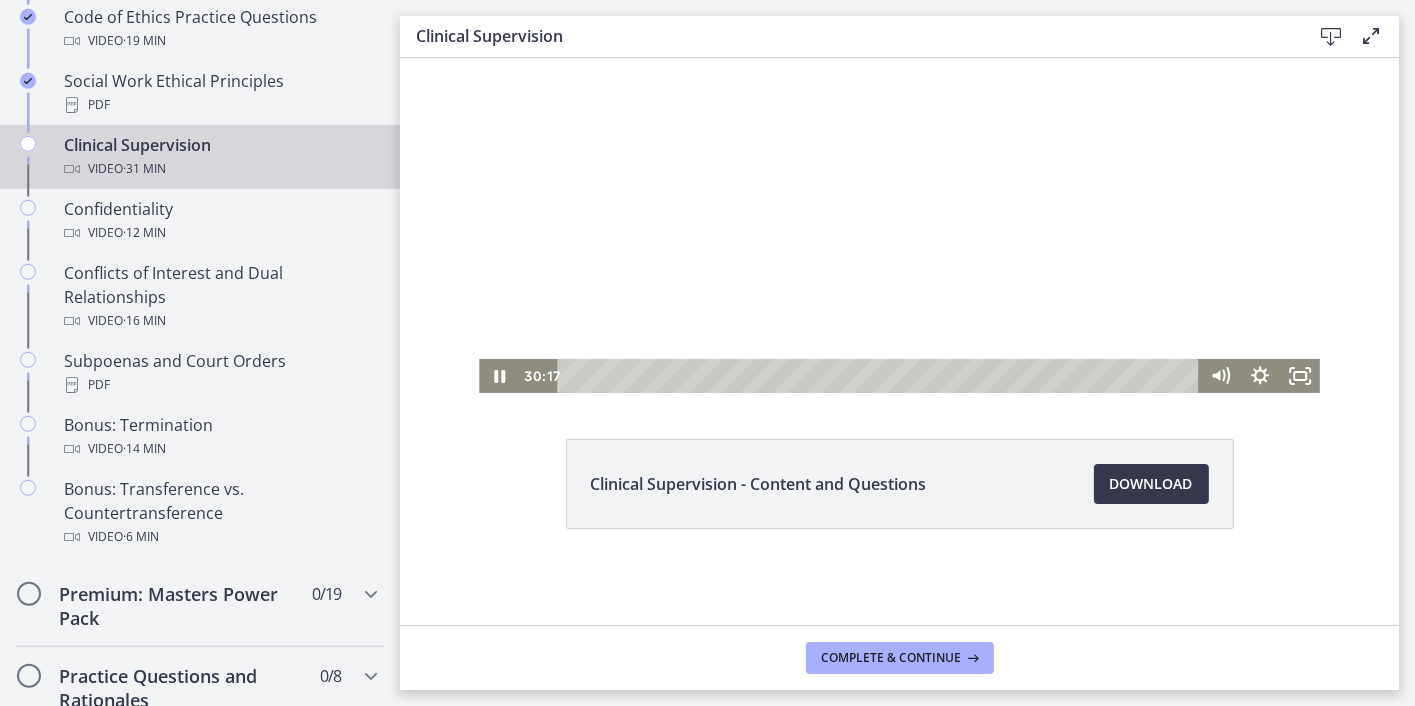click at bounding box center [898, 181] 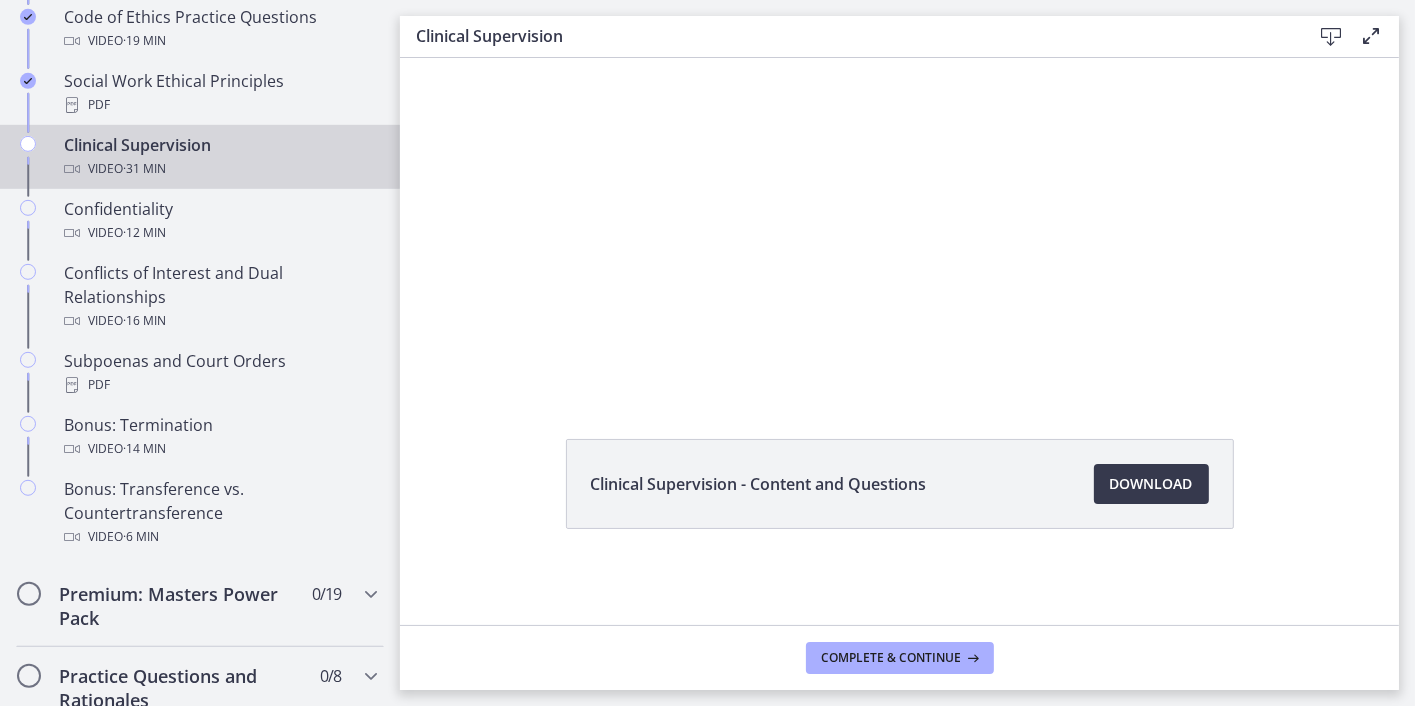 click on "Clinical Supervision - Content and Questions
Download
Opens in a new window" at bounding box center [900, 484] 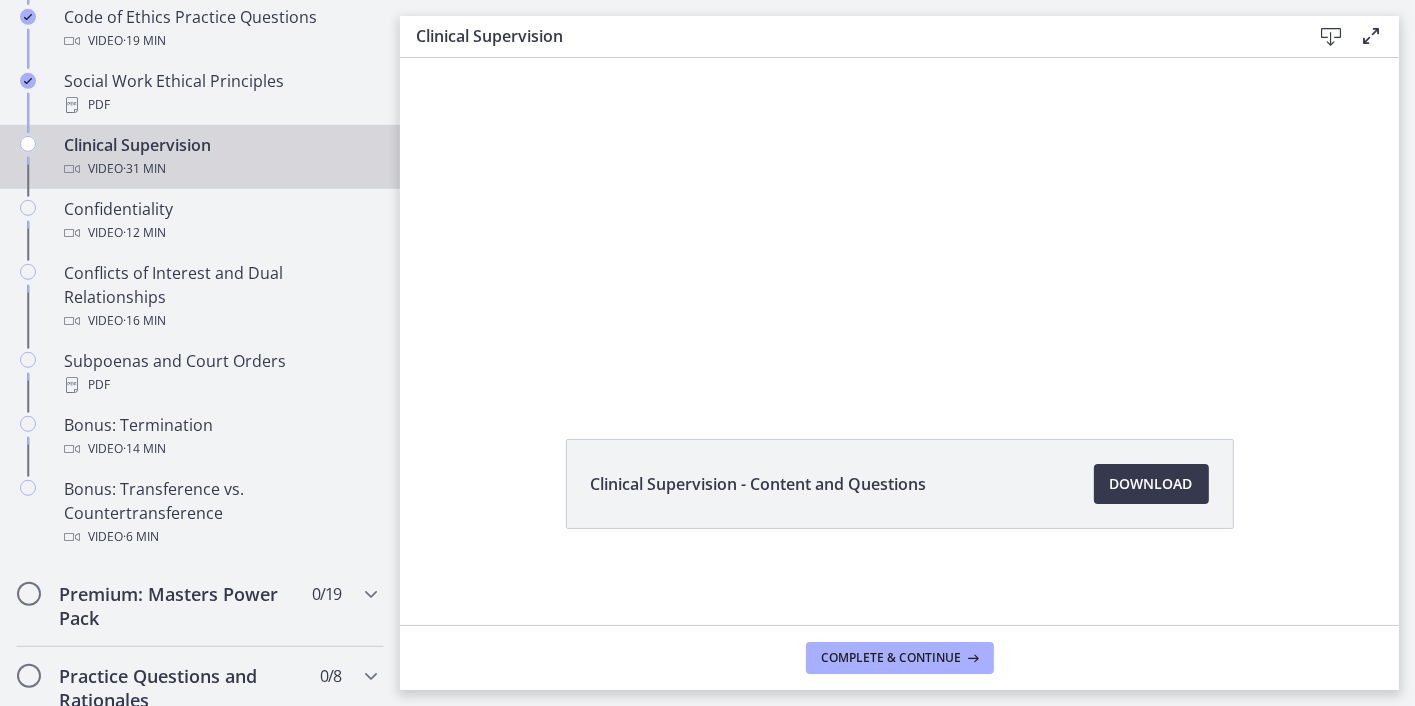 click on "Clinical Supervision
Video
·  31 min" at bounding box center (200, 157) 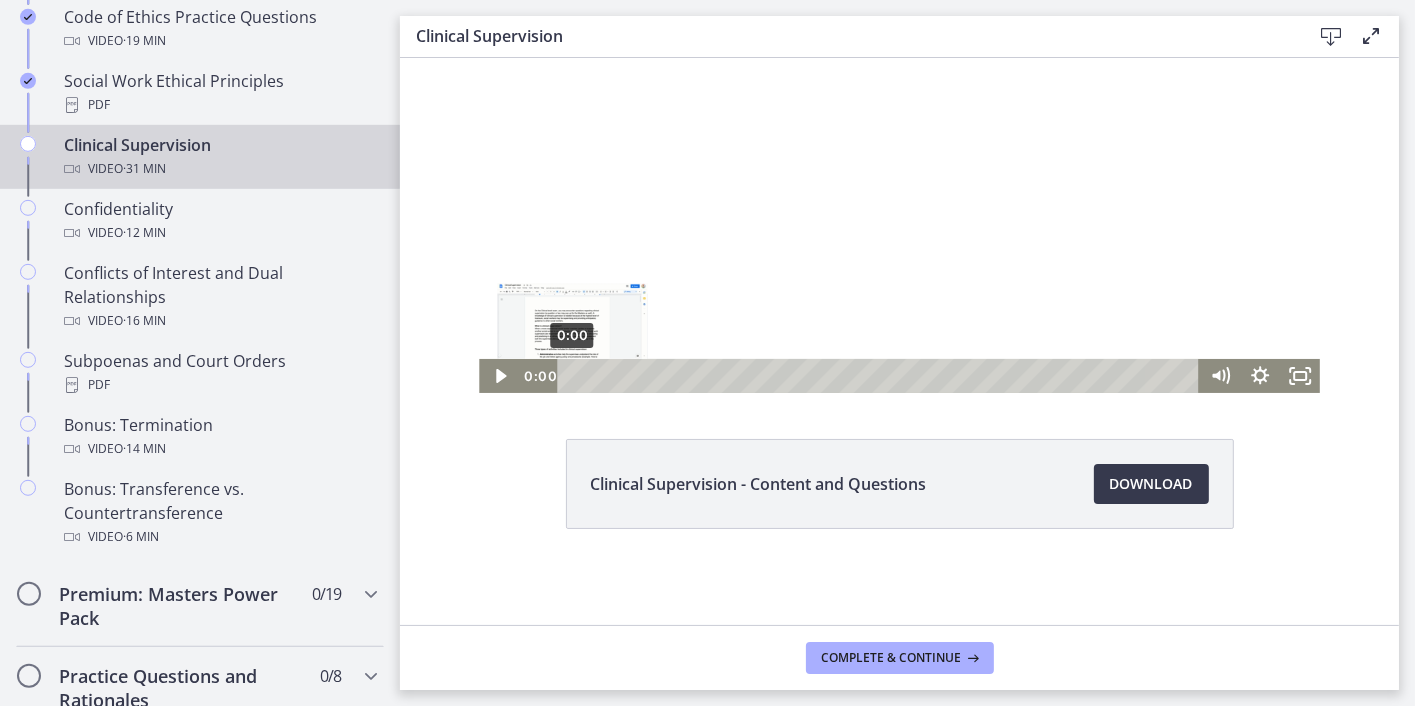 click on "0:00" at bounding box center [880, 376] 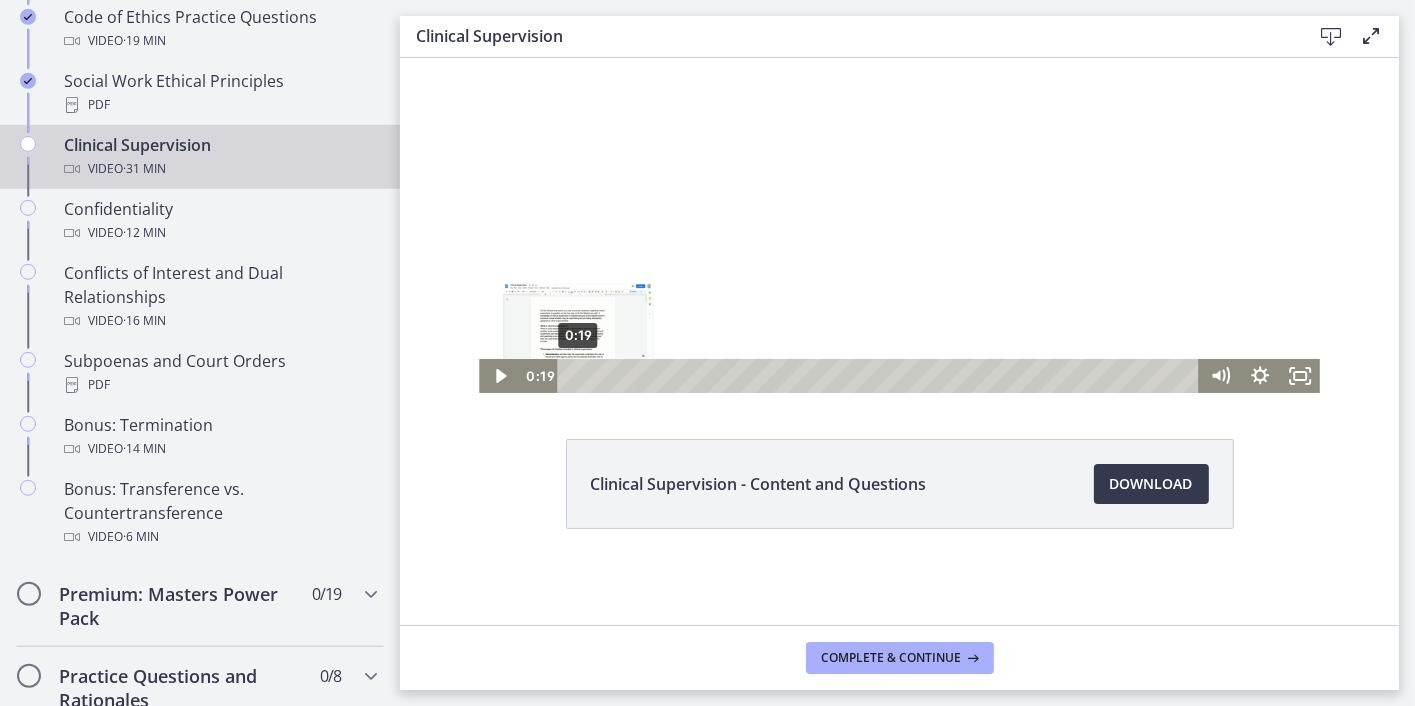 click on "0:19" at bounding box center [880, 376] 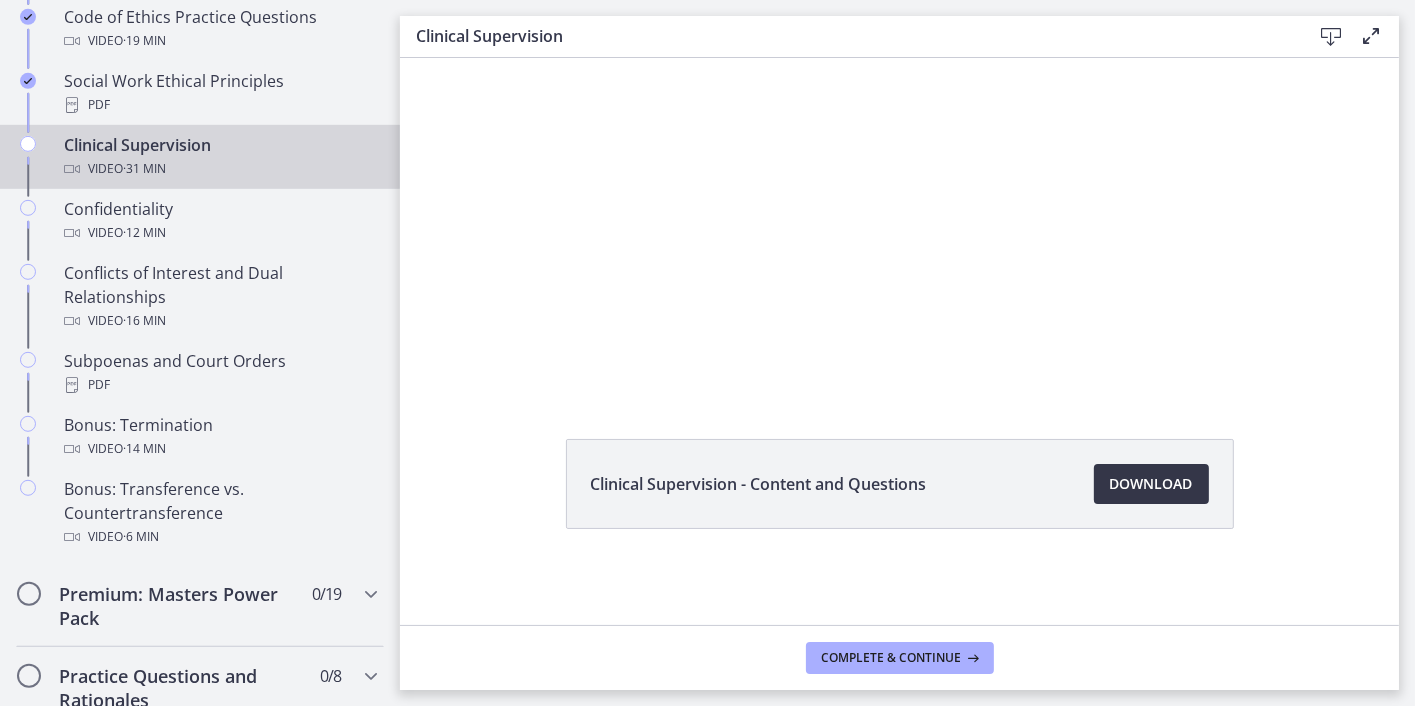 click on "Download
Opens in a new window" at bounding box center [1151, 484] 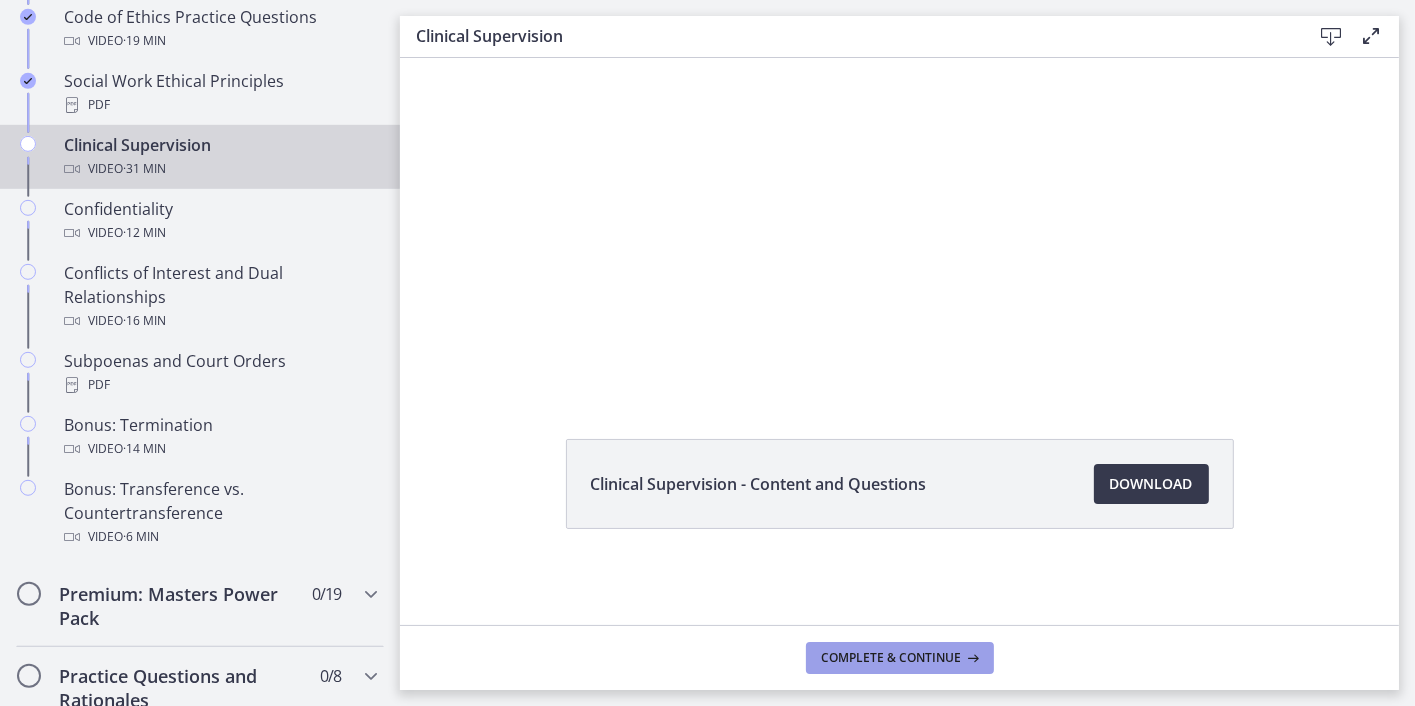 click on "Complete & continue" at bounding box center (900, 658) 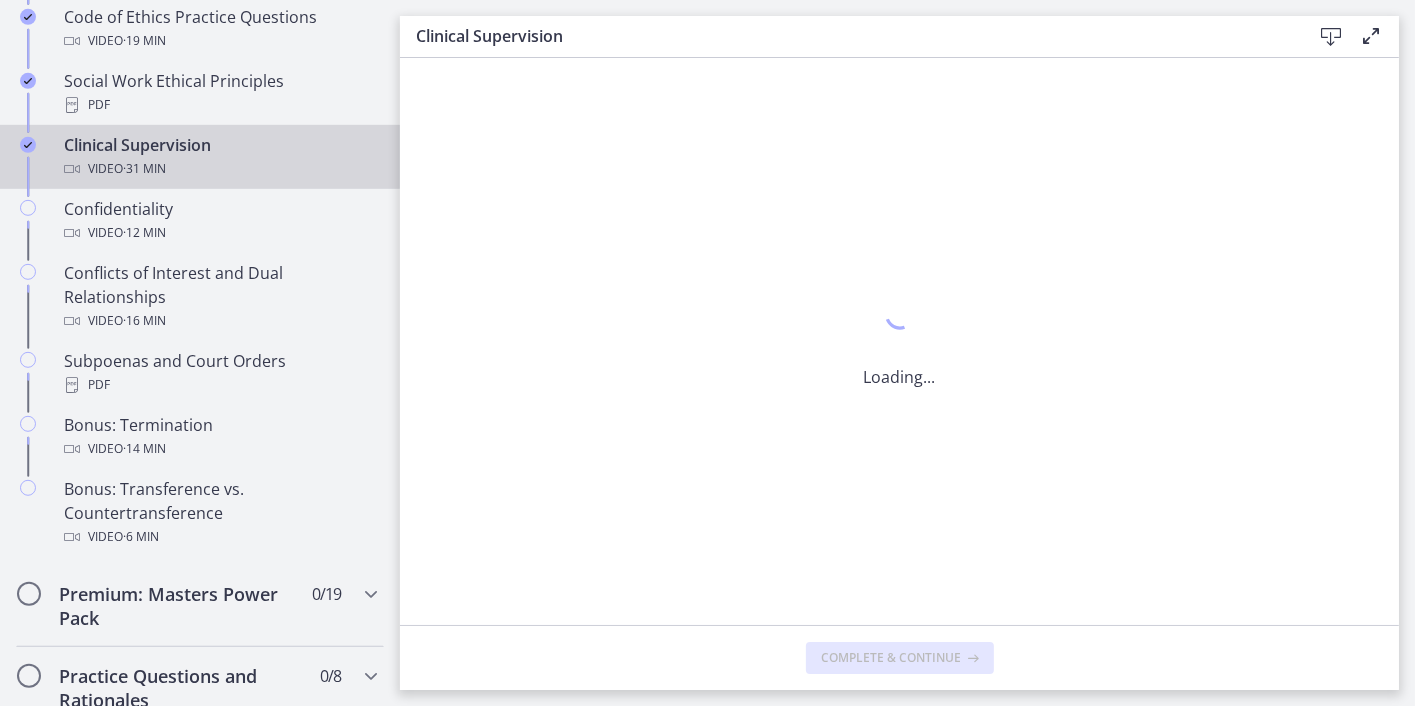scroll, scrollTop: 0, scrollLeft: 0, axis: both 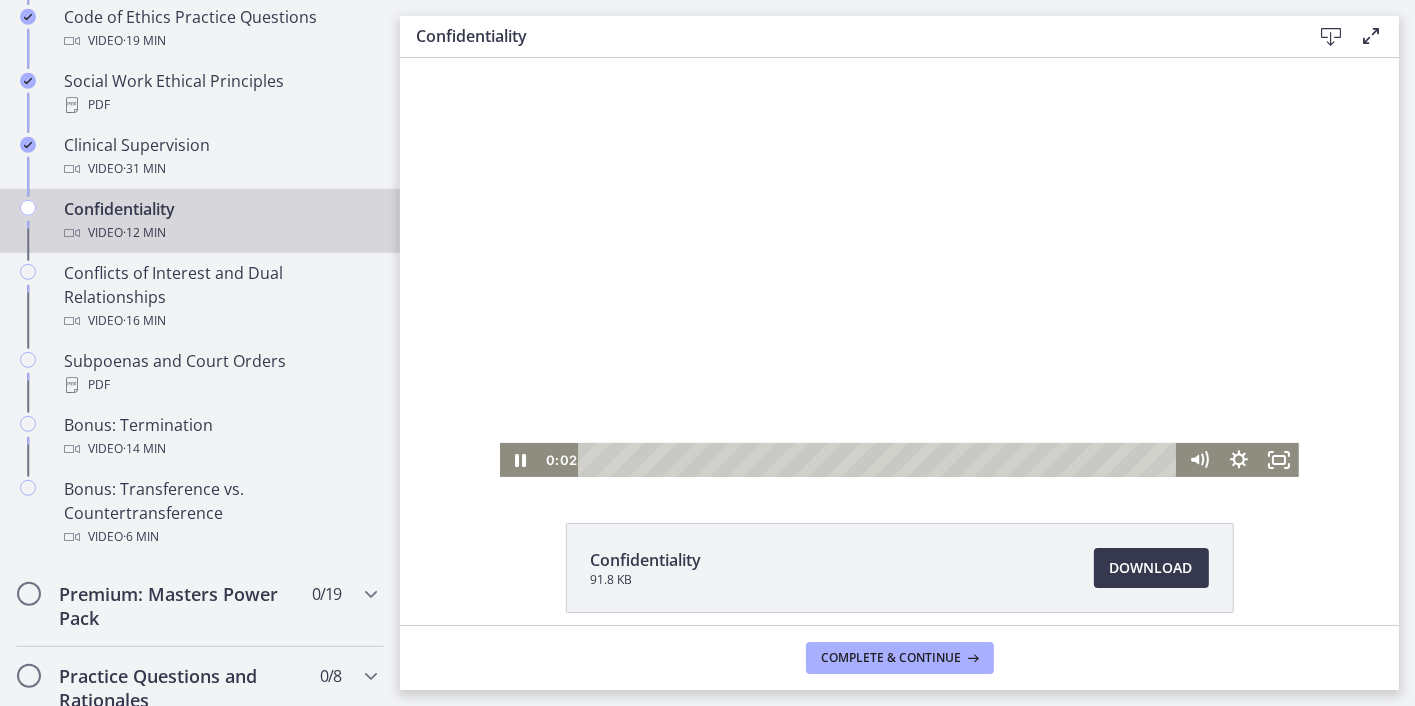 click at bounding box center (898, 252) 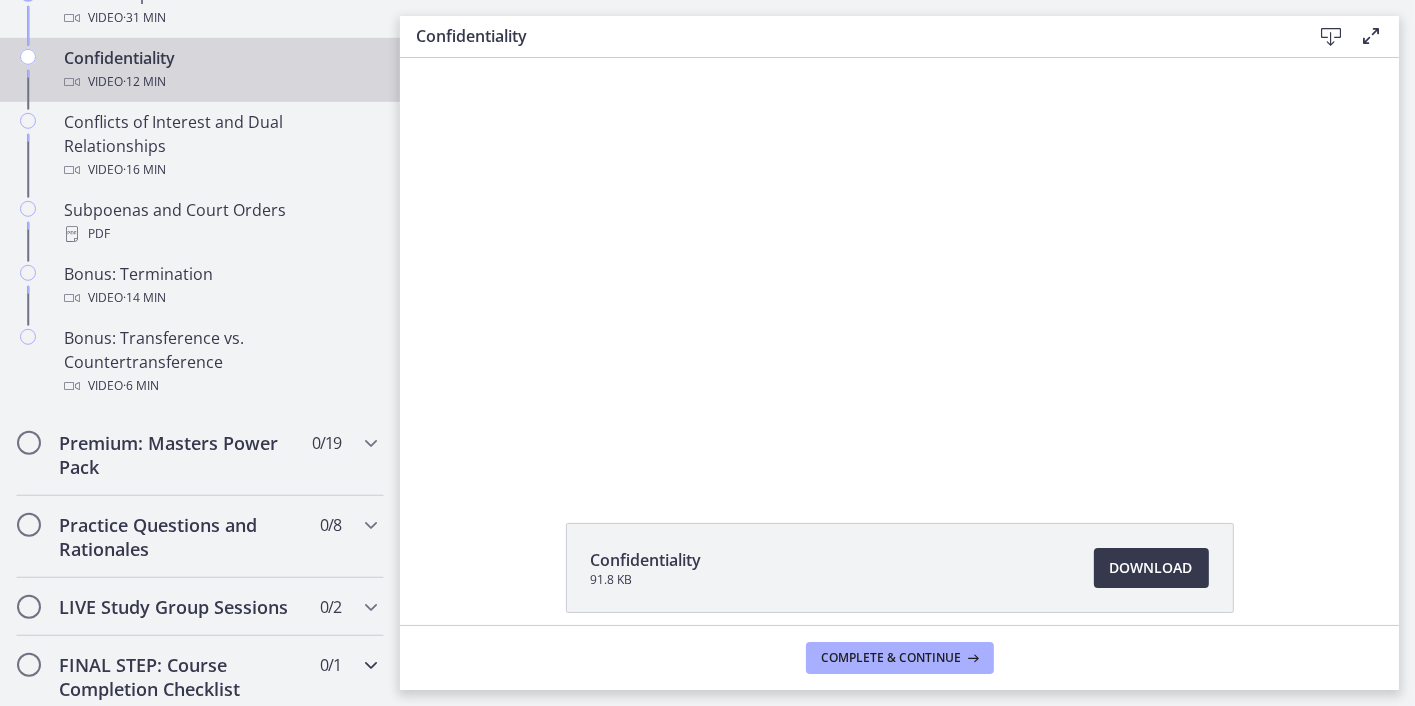 scroll, scrollTop: 1184, scrollLeft: 0, axis: vertical 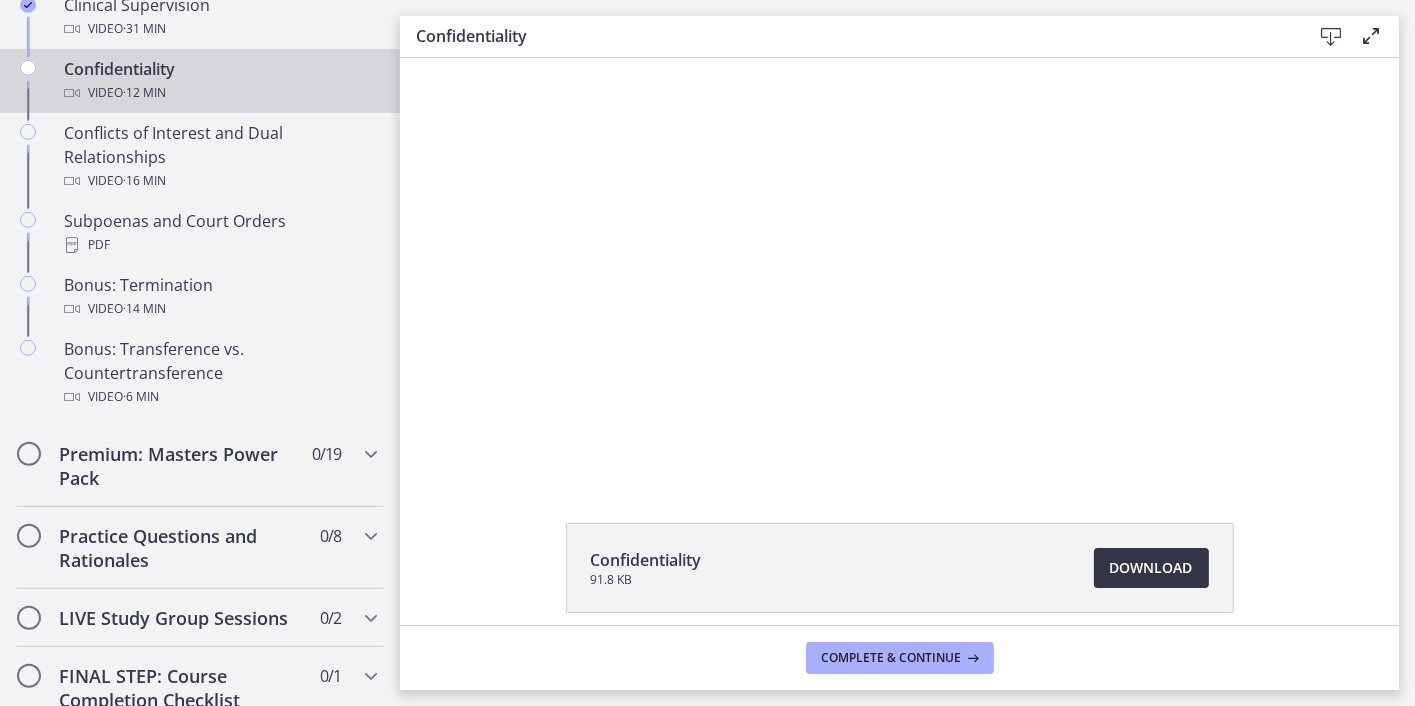 click on "Download
Opens in a new window" at bounding box center [1151, 568] 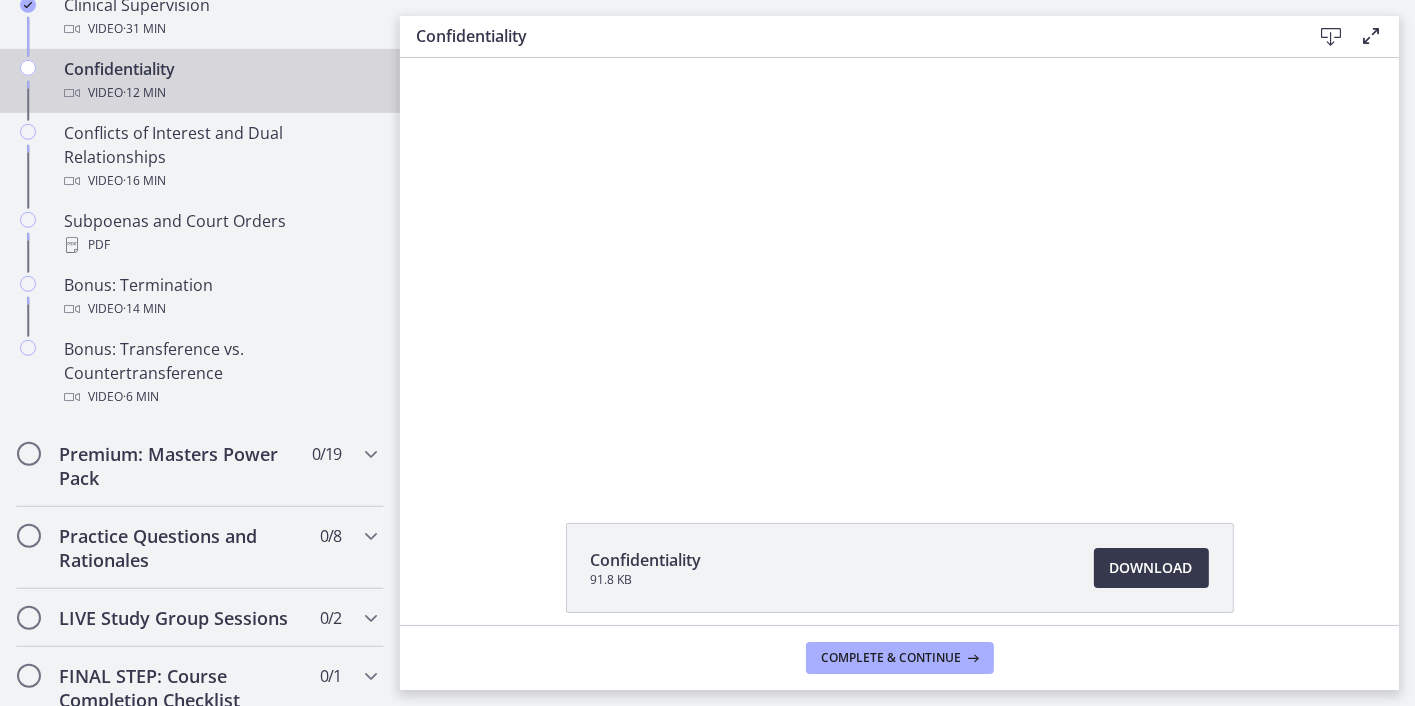 click on "Click for sound
@keyframes VOLUME_SMALL_WAVE_FLASH {
0% { opacity: 0; }
33% { opacity: 1; }
66% { opacity: 1; }
100% { opacity: 0; }
}
@keyframes VOLUME_LARGE_WAVE_FLASH {
0% { opacity: 0; }
33% { opacity: 1; }
66% { opacity: 1; }
100% { opacity: 0; }
}
.volume__small-wave {
animation: VOLUME_SMALL_WAVE_FLASH 2s infinite;
opacity: 0;
}
.volume__large-wave {
animation: VOLUME_LARGE_WAVE_FLASH 2s infinite .3s;
opacity: 0;
}
0:02 3:58" at bounding box center (898, 252) 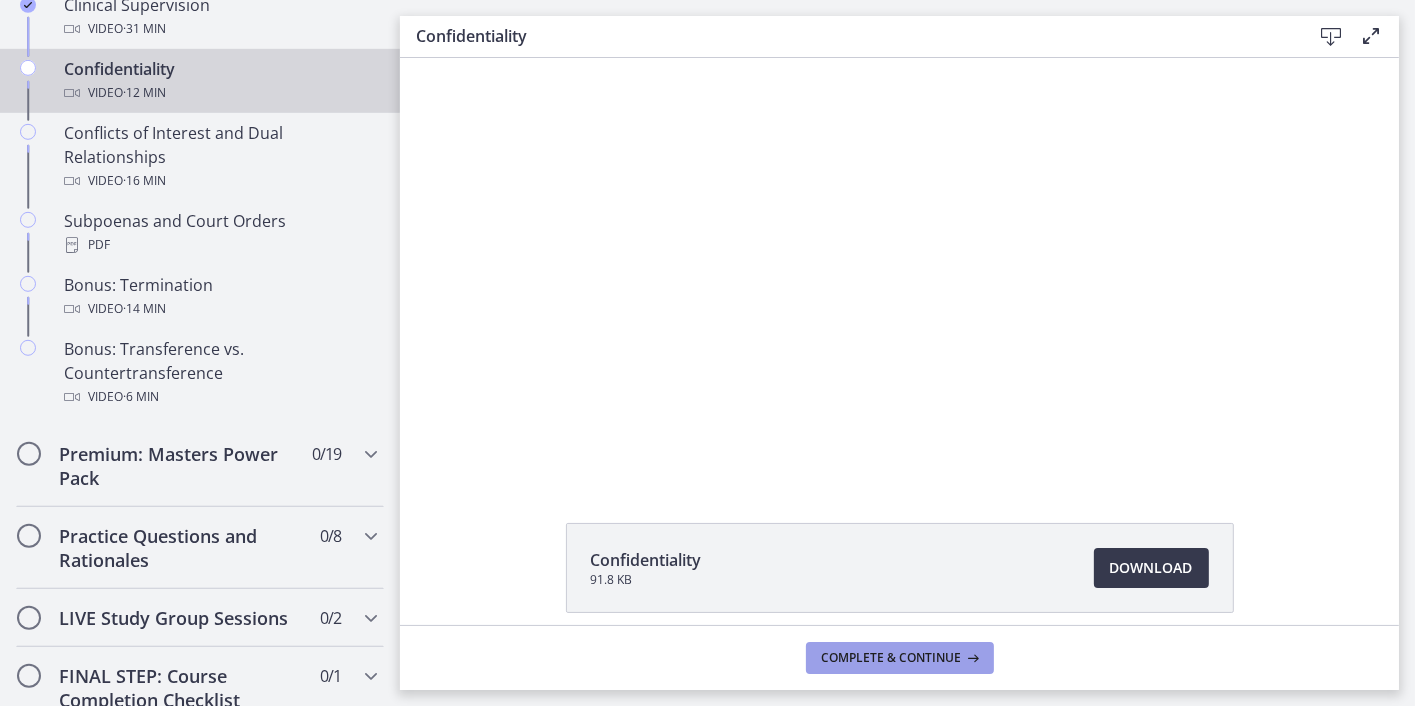 click on "Complete & continue" at bounding box center [892, 658] 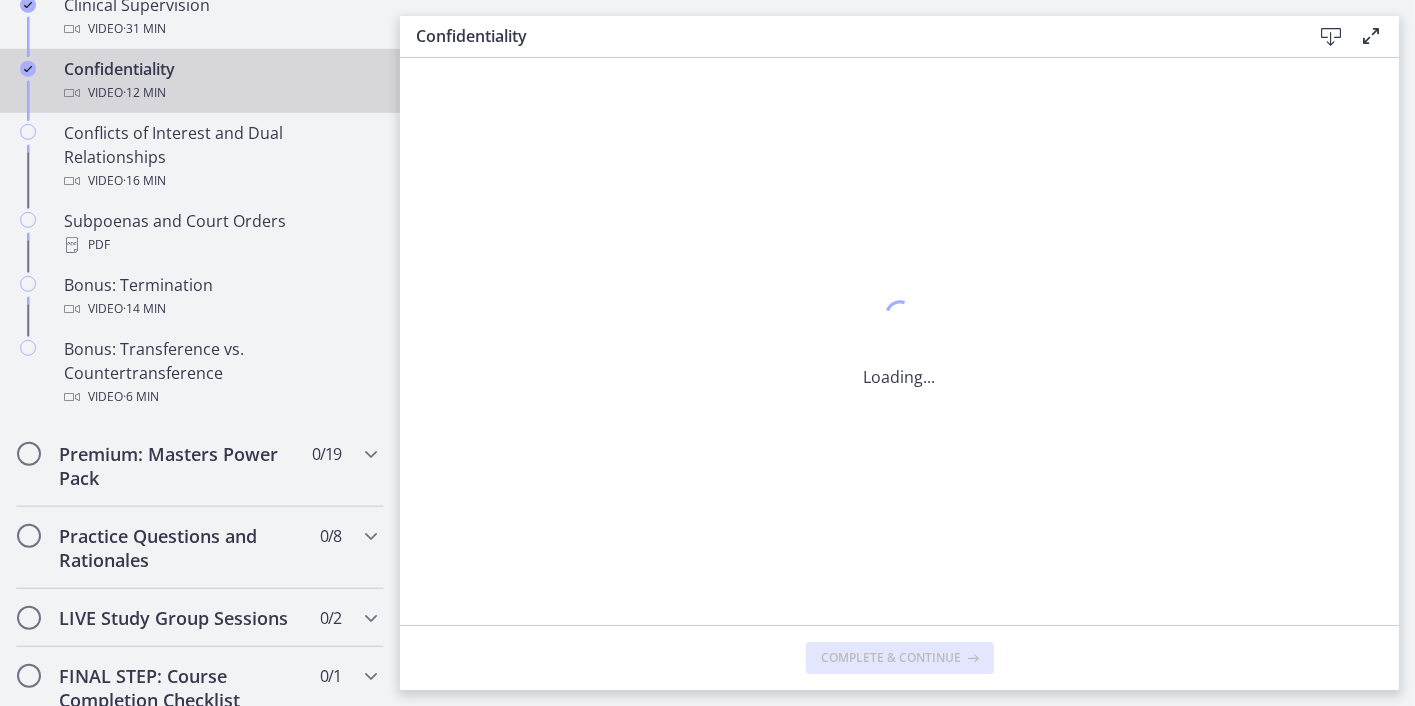 scroll, scrollTop: 0, scrollLeft: 0, axis: both 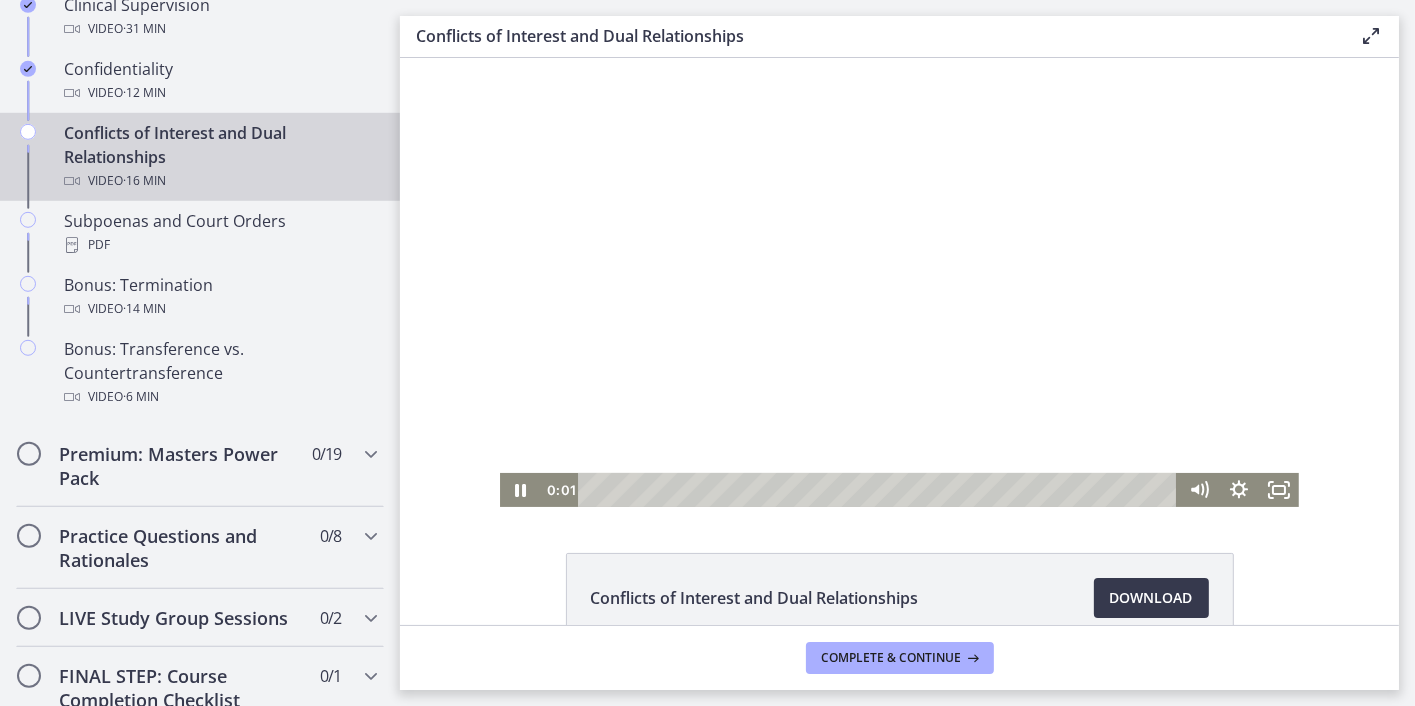 click at bounding box center (898, 281) 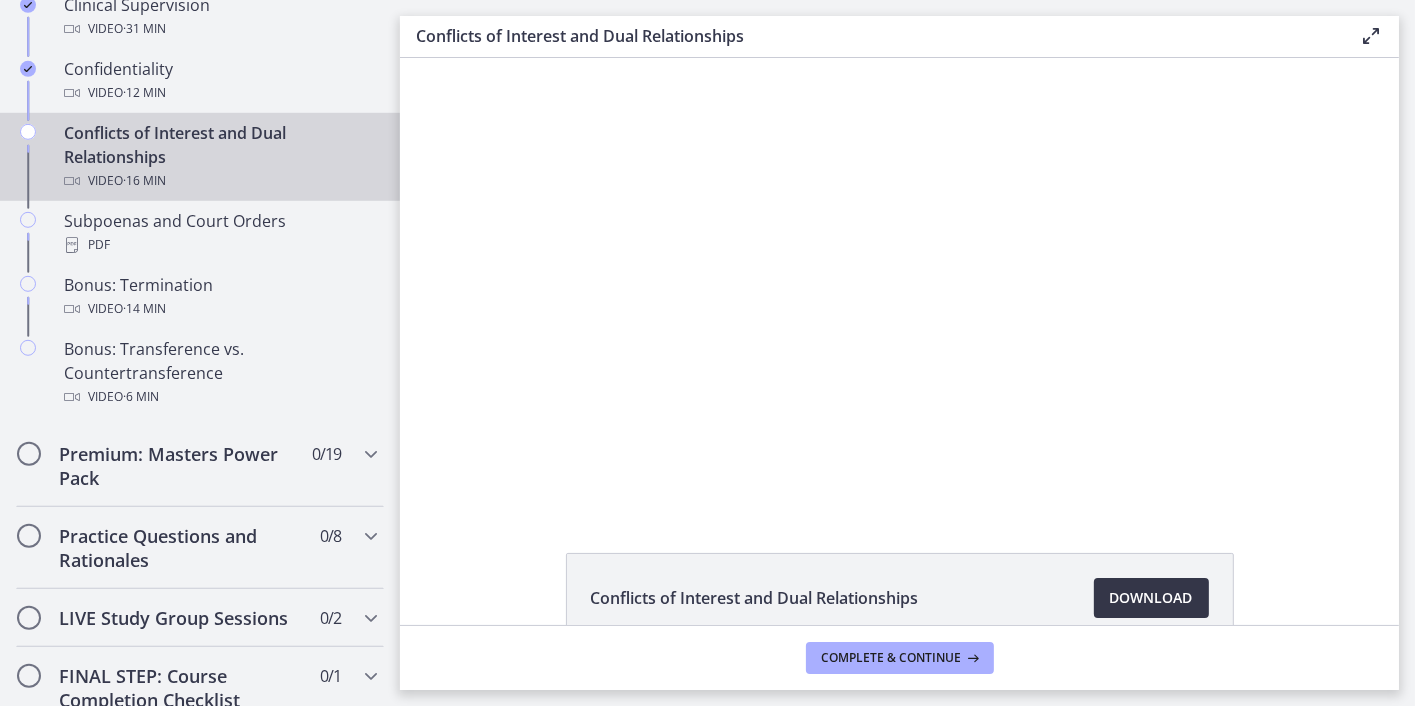 click on "Download
Opens in a new window" at bounding box center (1151, 598) 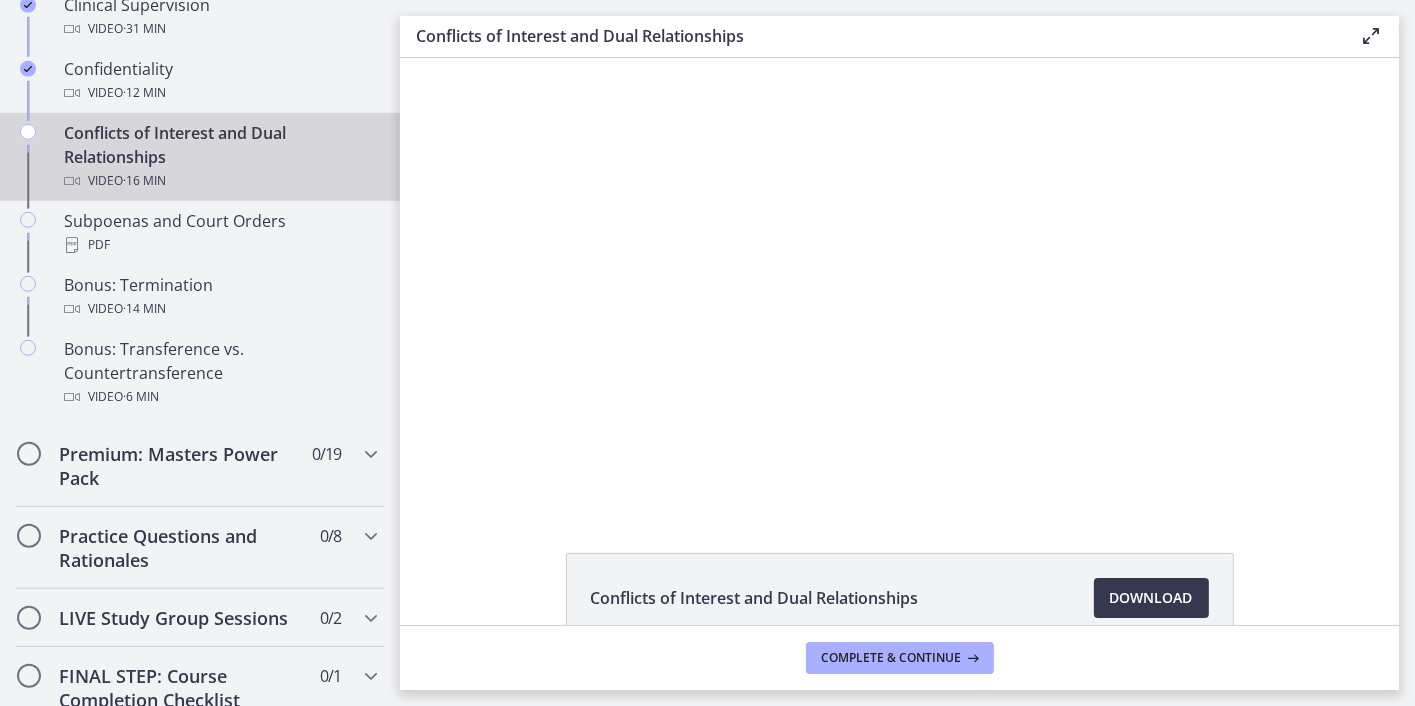 click on "Click for sound
@keyframes VOLUME_SMALL_WAVE_FLASH {
0% { opacity: 0; }
33% { opacity: 1; }
66% { opacity: 1; }
100% { opacity: 0; }
}
@keyframes VOLUME_LARGE_WAVE_FLASH {
0% { opacity: 0; }
33% { opacity: 1; }
66% { opacity: 1; }
100% { opacity: 0; }
}
.volume__small-wave {
animation: VOLUME_SMALL_WAVE_FLASH 2s infinite;
opacity: 0;
}
.volume__large-wave {
animation: VOLUME_LARGE_WAVE_FLASH 2s infinite .3s;
opacity: 0;
}
0:01 9:45" at bounding box center [898, 281] 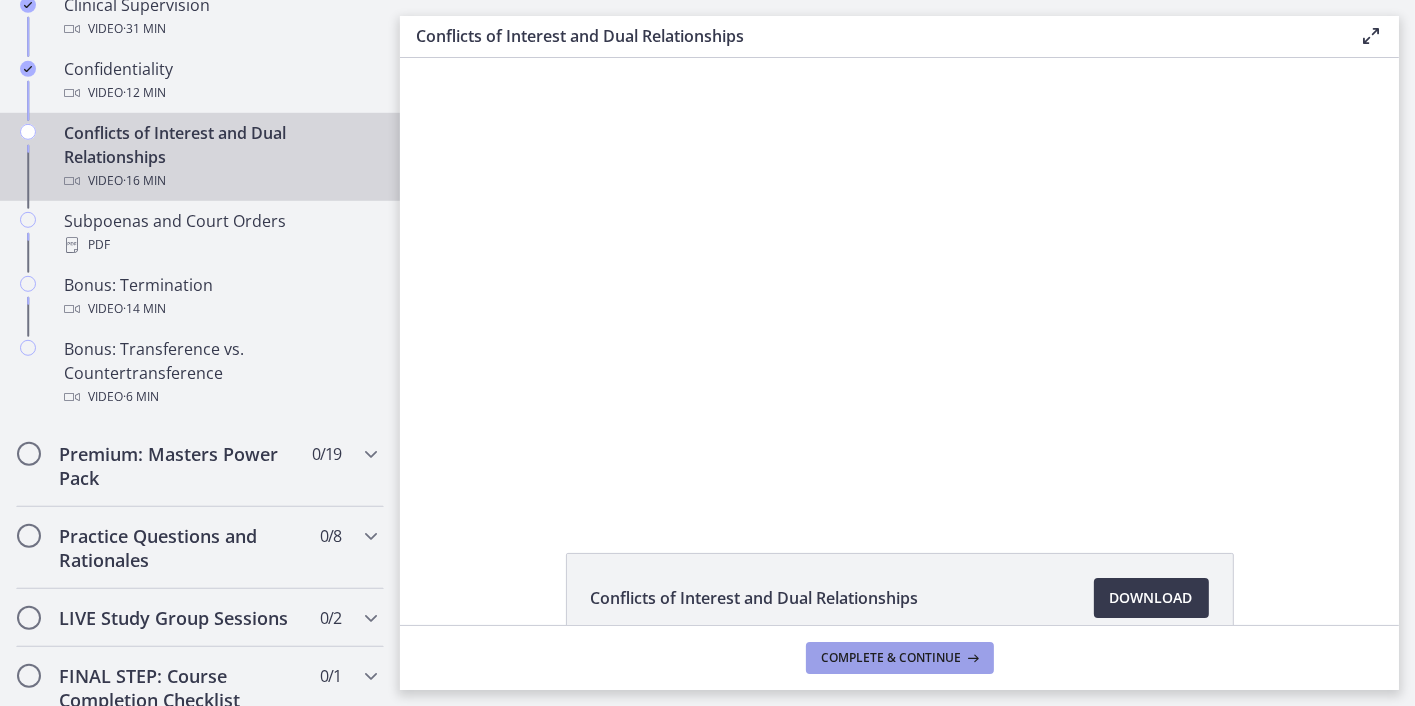 click on "Complete & continue" at bounding box center [892, 658] 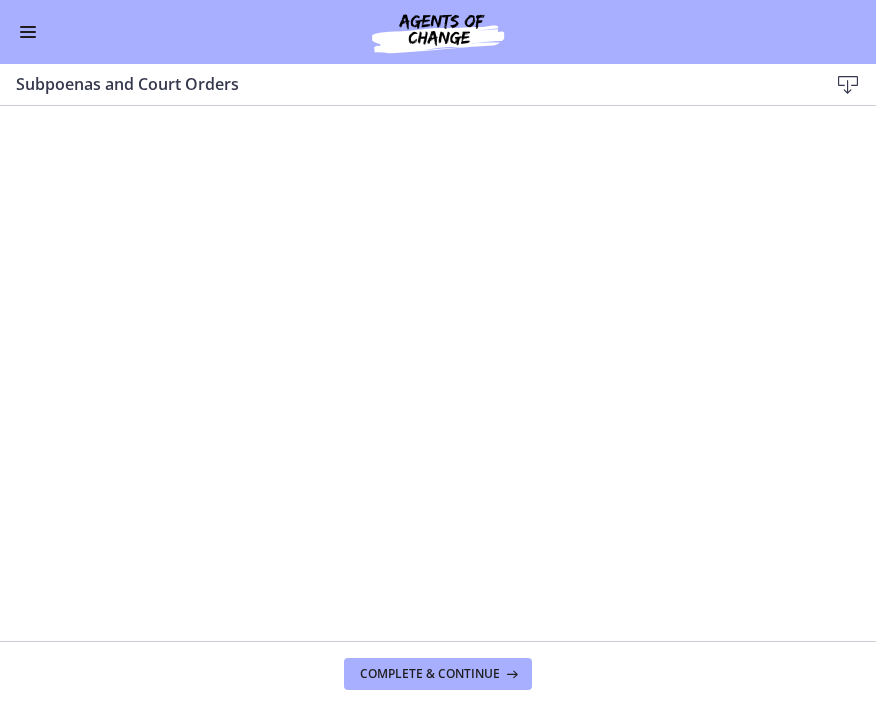 scroll, scrollTop: 1180, scrollLeft: 0, axis: vertical 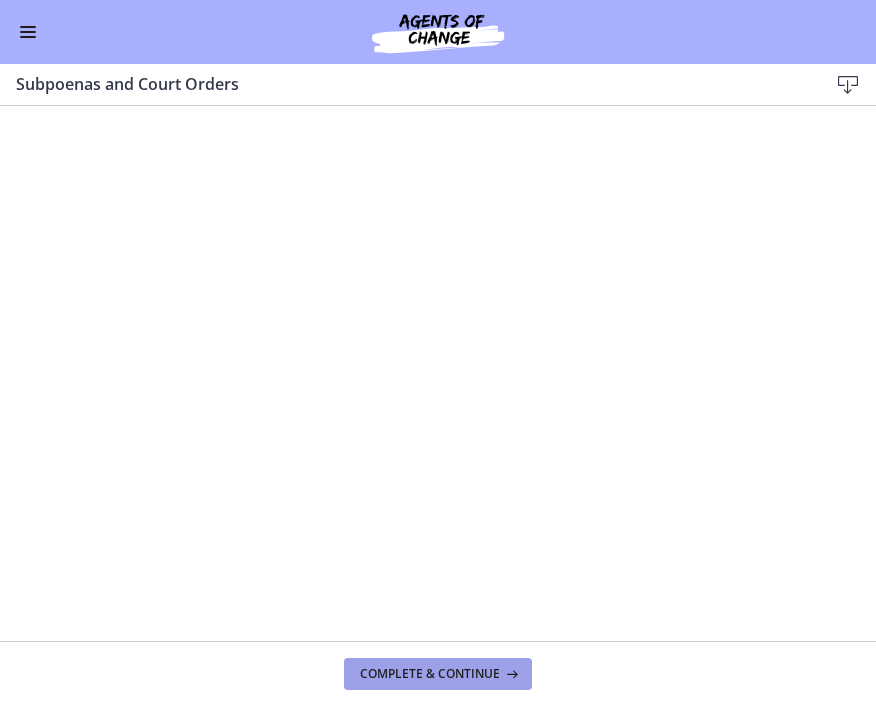 click on "Complete & continue" at bounding box center (430, 674) 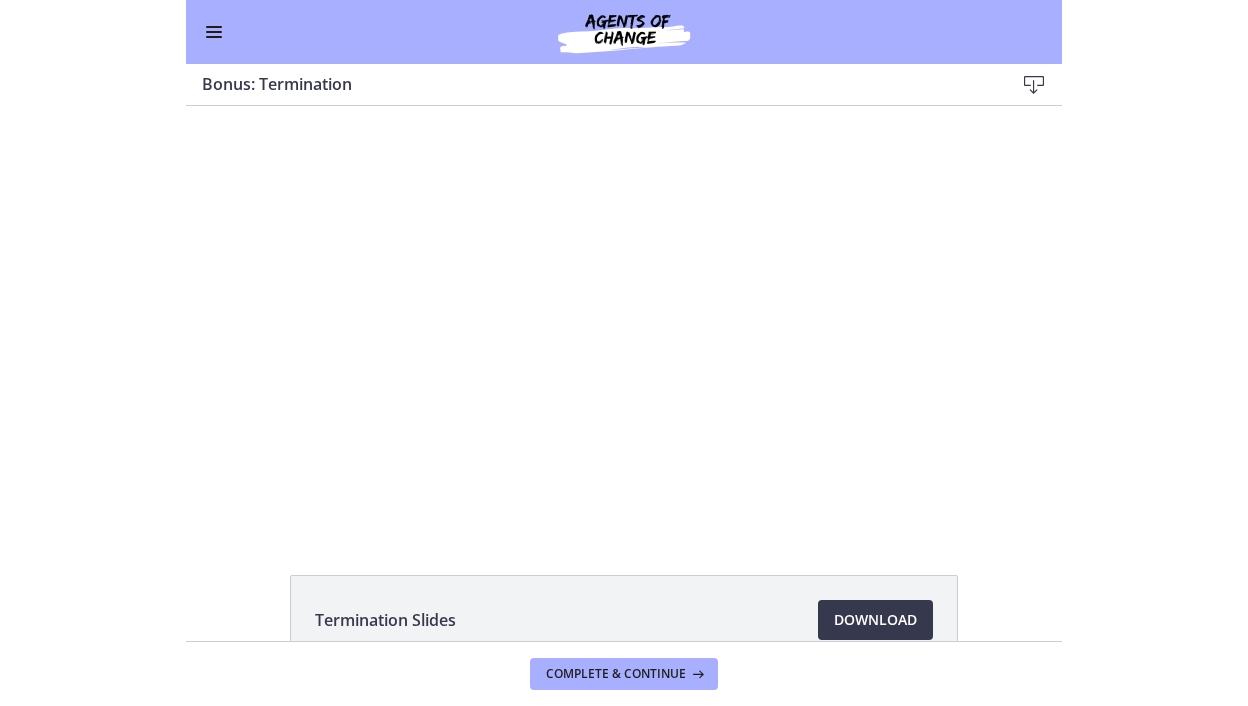 scroll, scrollTop: 0, scrollLeft: 0, axis: both 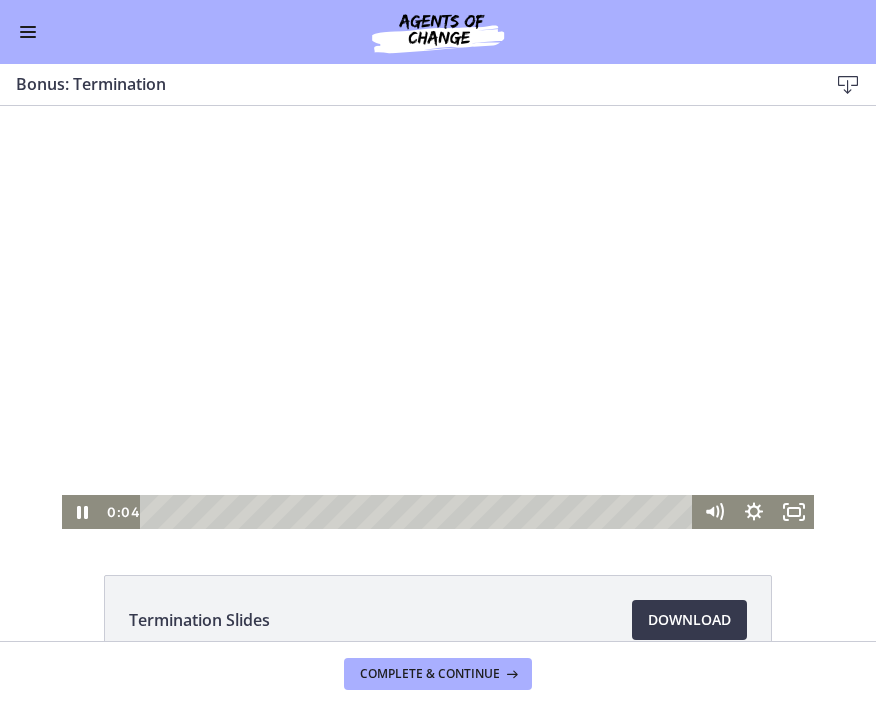 click at bounding box center (438, 317) 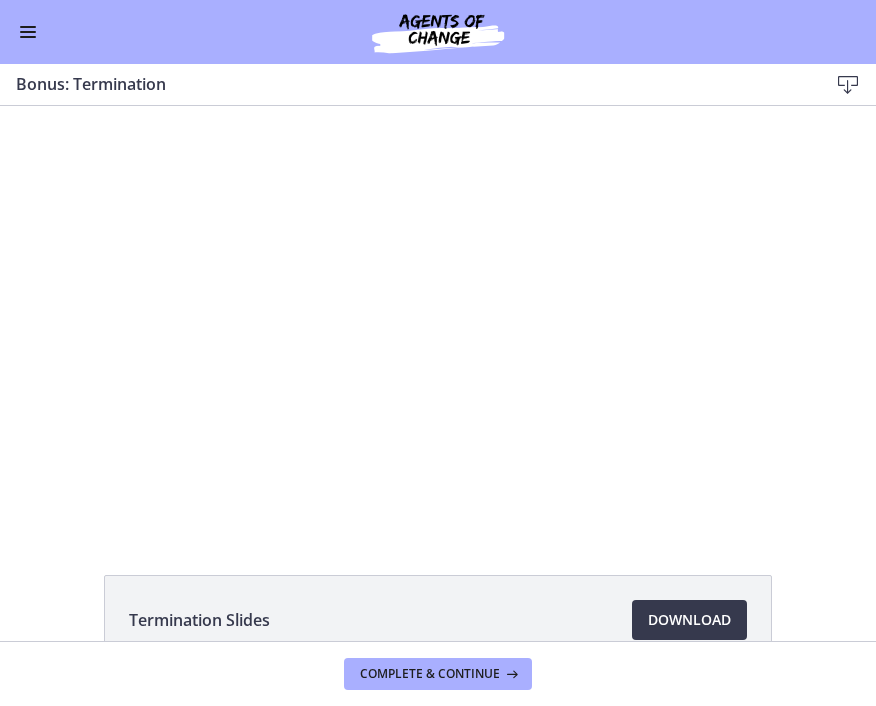 click on "Skip to main content
Go to Dashboard
Go to Dashboard
Go to Dashboard
Agents of Change - Social Work Test Prep - MASTERS - PREMIUM
40%  complete
Search by lesson title
Getting Started: Studying for Success
11  /  11
Completed
Welcome to Agents of Change!" at bounding box center (438, 353) 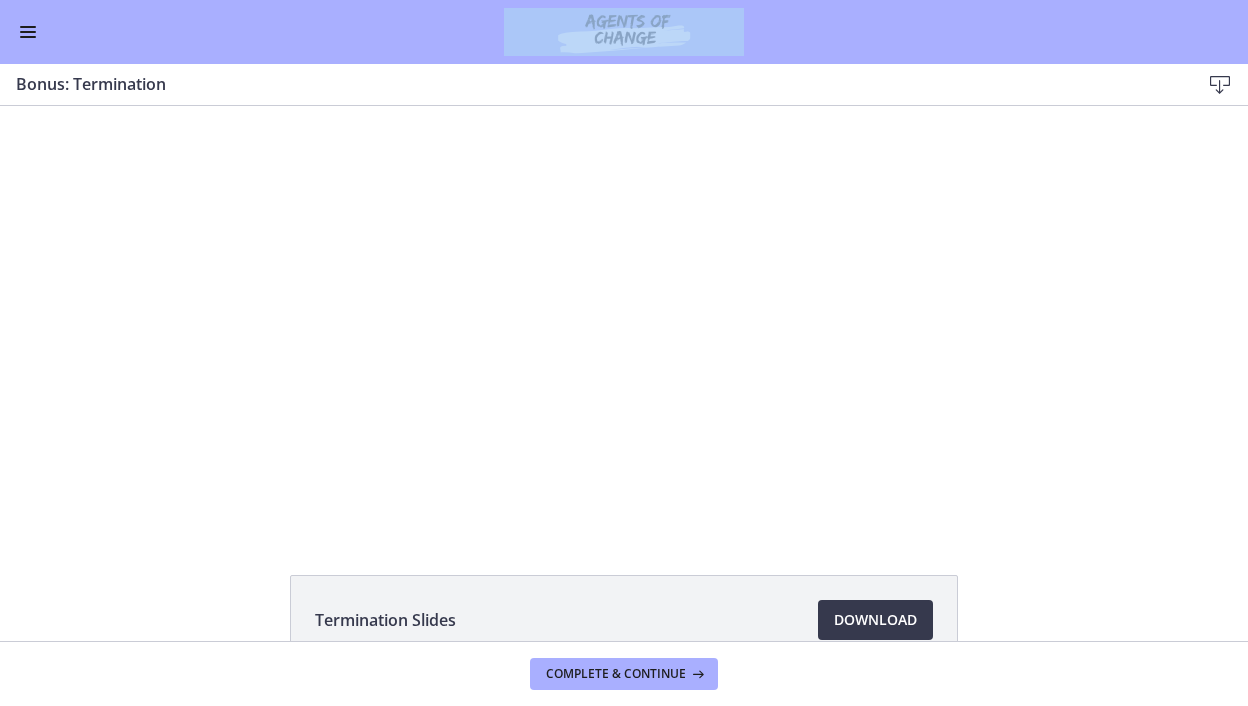 click at bounding box center (28, 32) 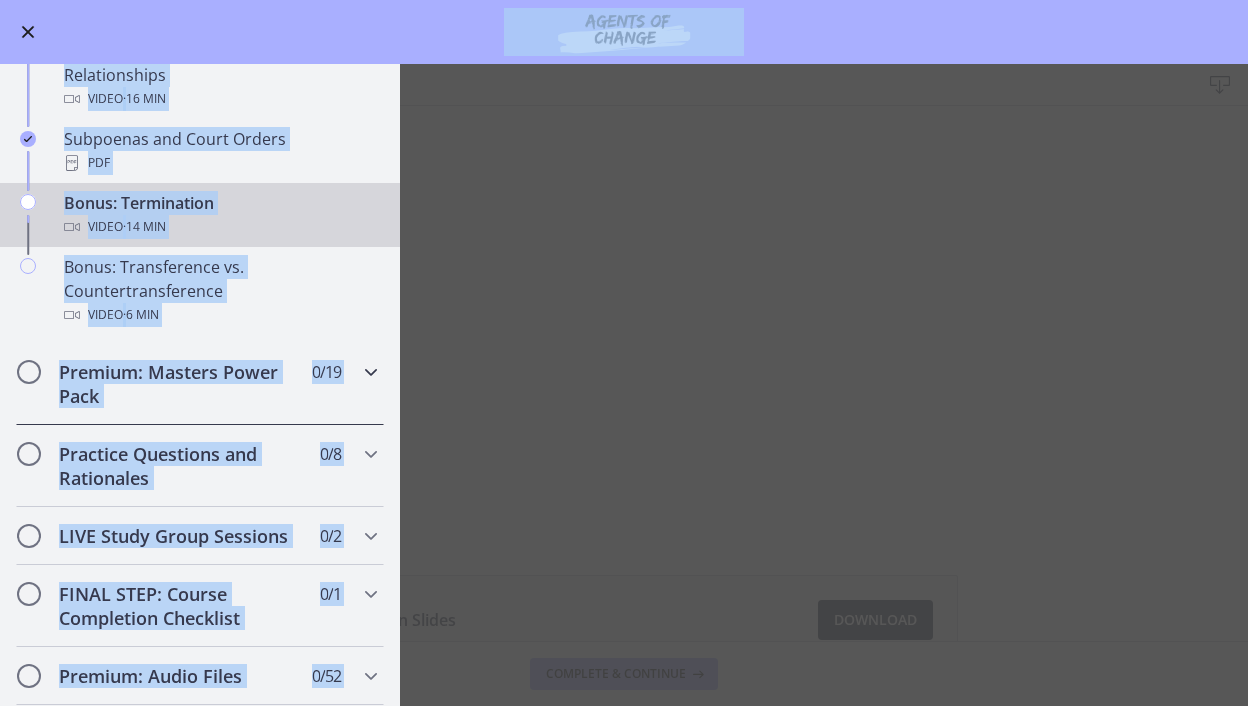 scroll, scrollTop: 1140, scrollLeft: 0, axis: vertical 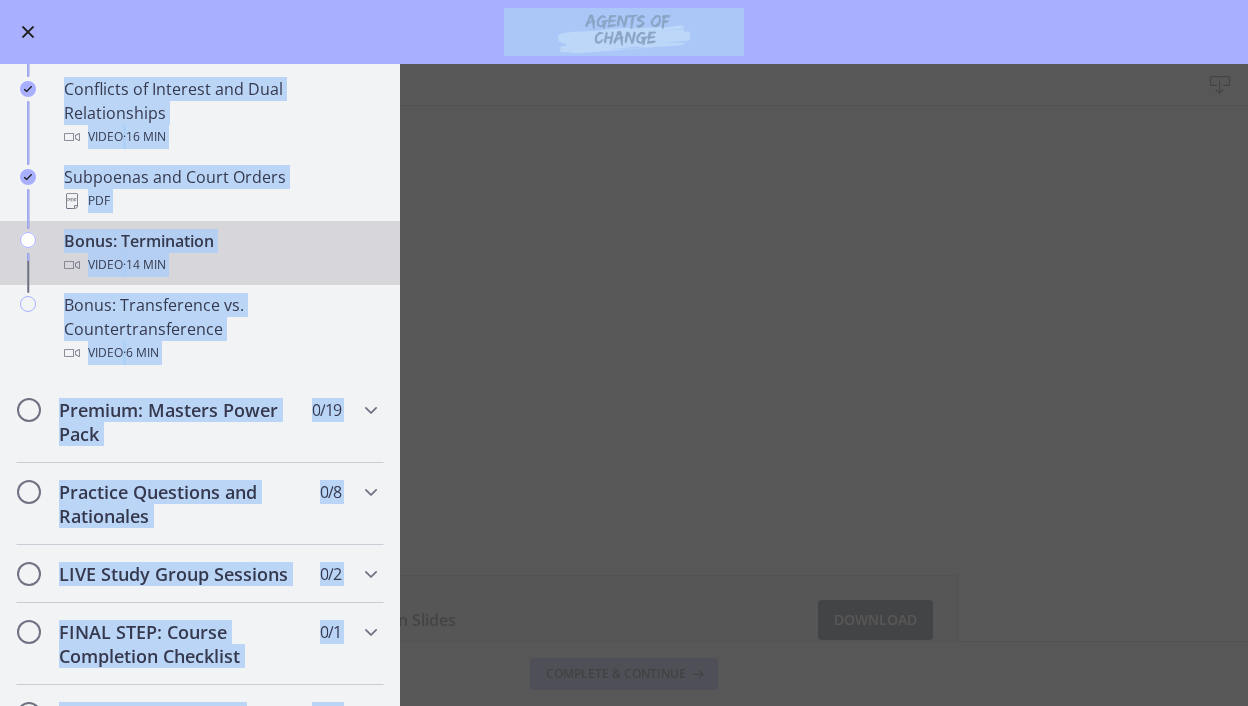 click on "Go to Dashboard" at bounding box center [624, 32] 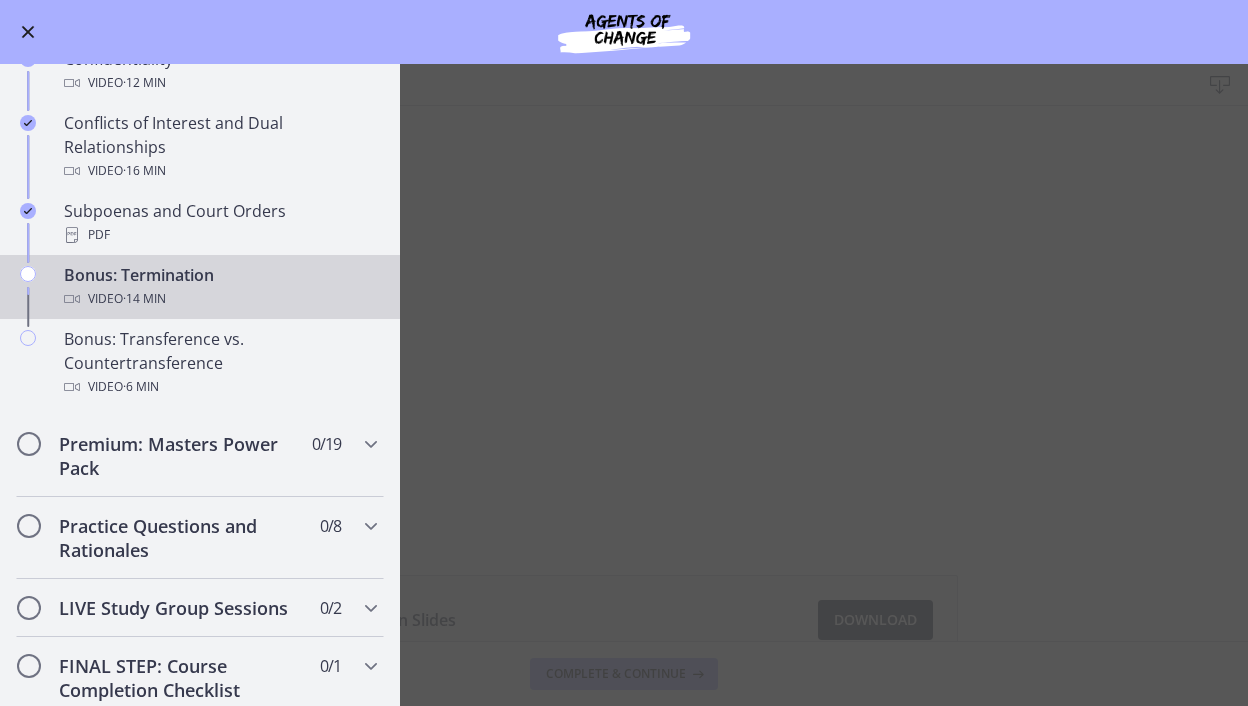 scroll, scrollTop: 1102, scrollLeft: 0, axis: vertical 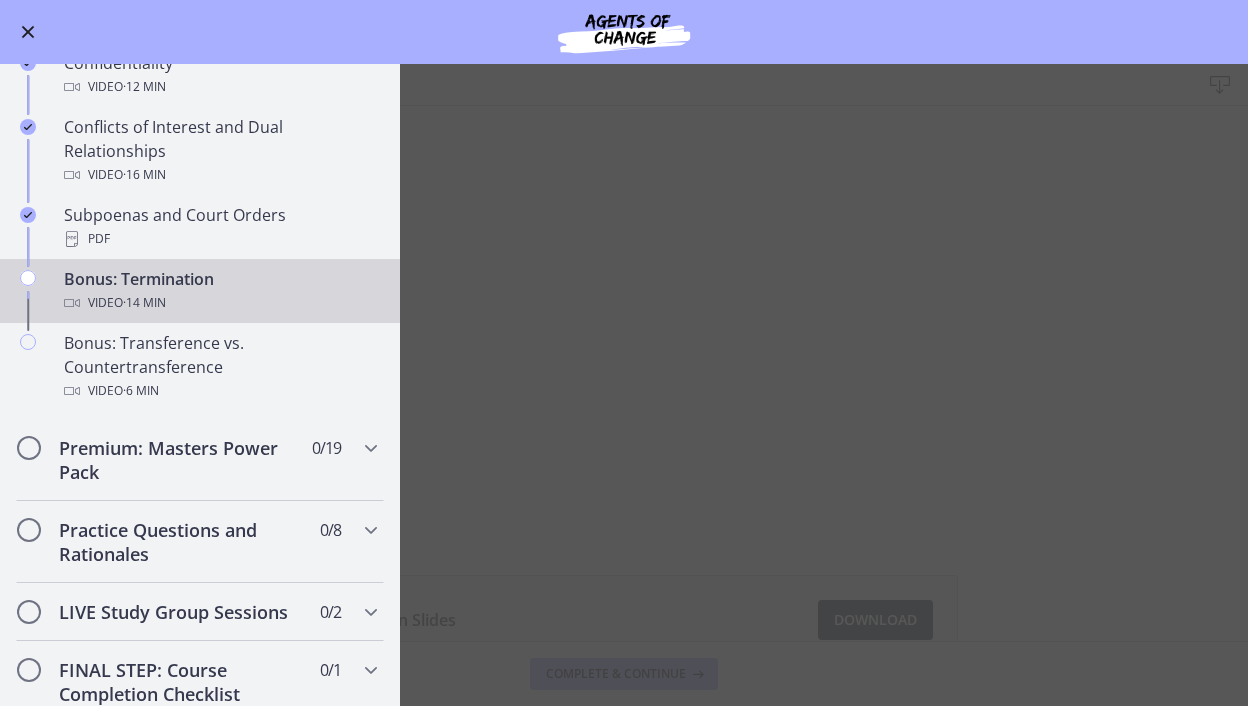 click on "Bonus: Termination
Download
Enable fullscreen
Termination Slides
Download
Opens in a new window
Complete & continue" at bounding box center [624, 385] 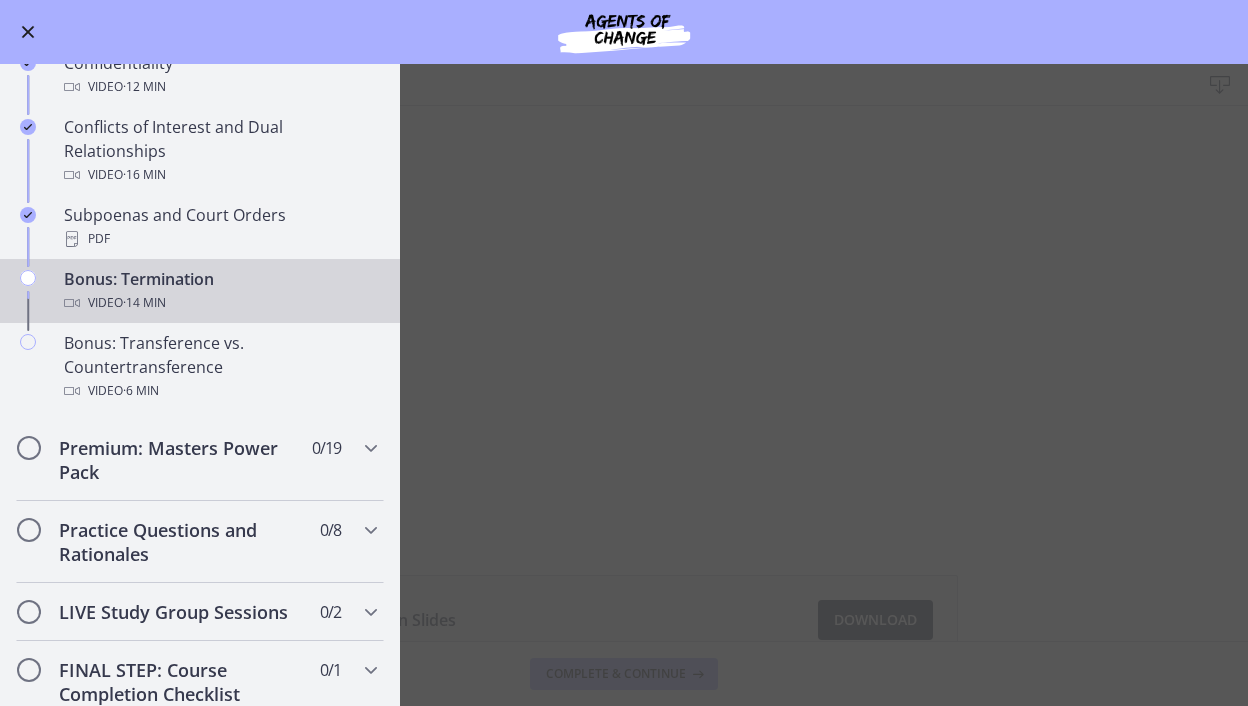 click on "Bonus: Termination
Video
·  14 min" at bounding box center (220, 291) 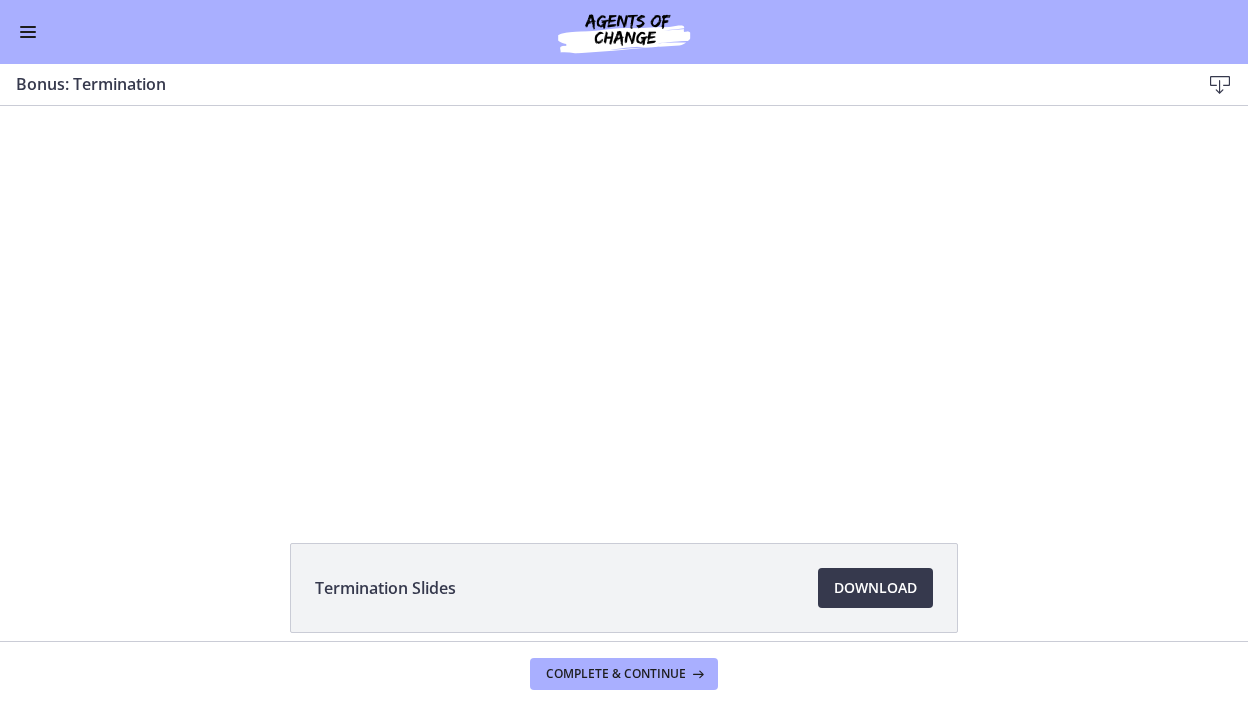 scroll, scrollTop: 32, scrollLeft: 0, axis: vertical 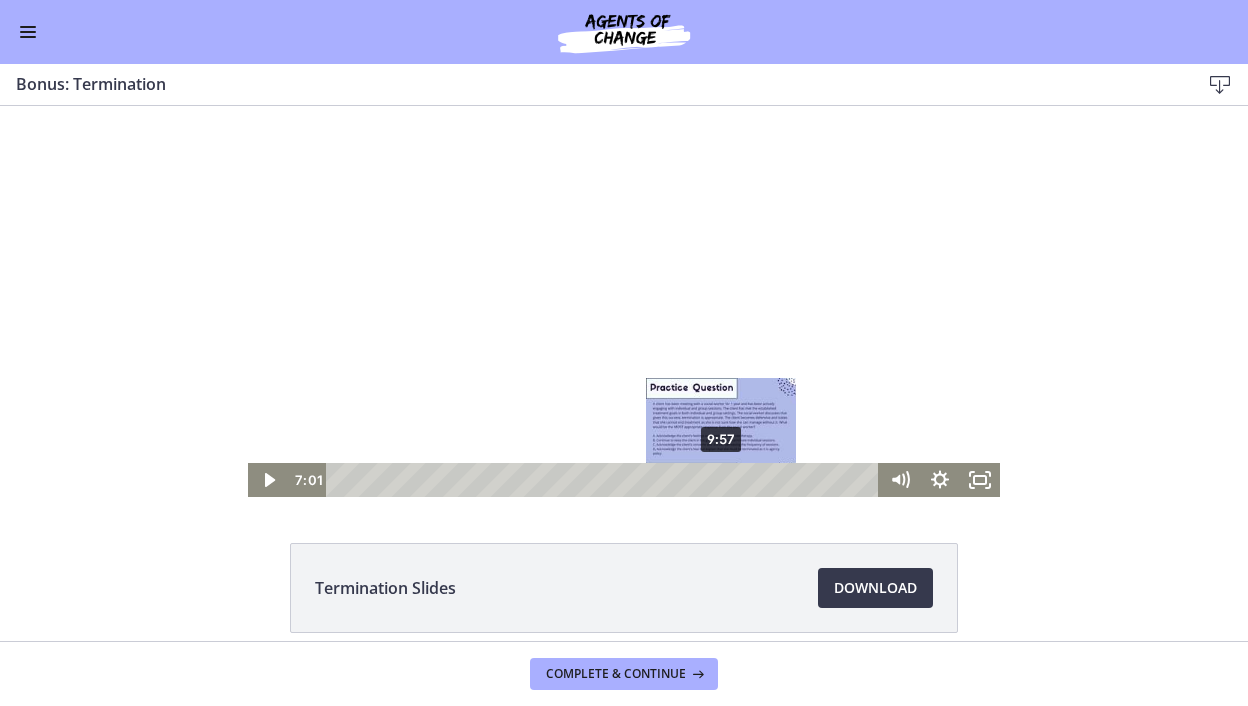 click on "9:57" at bounding box center [605, 480] 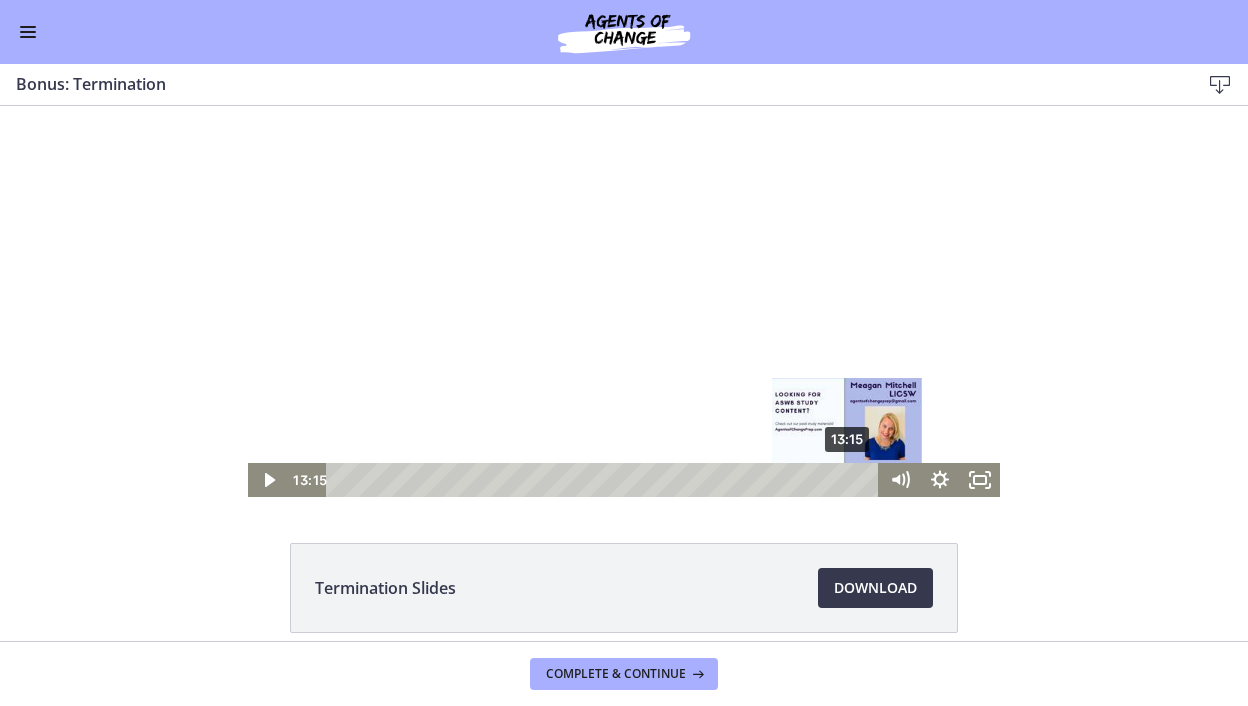 click on "13:15" at bounding box center [605, 480] 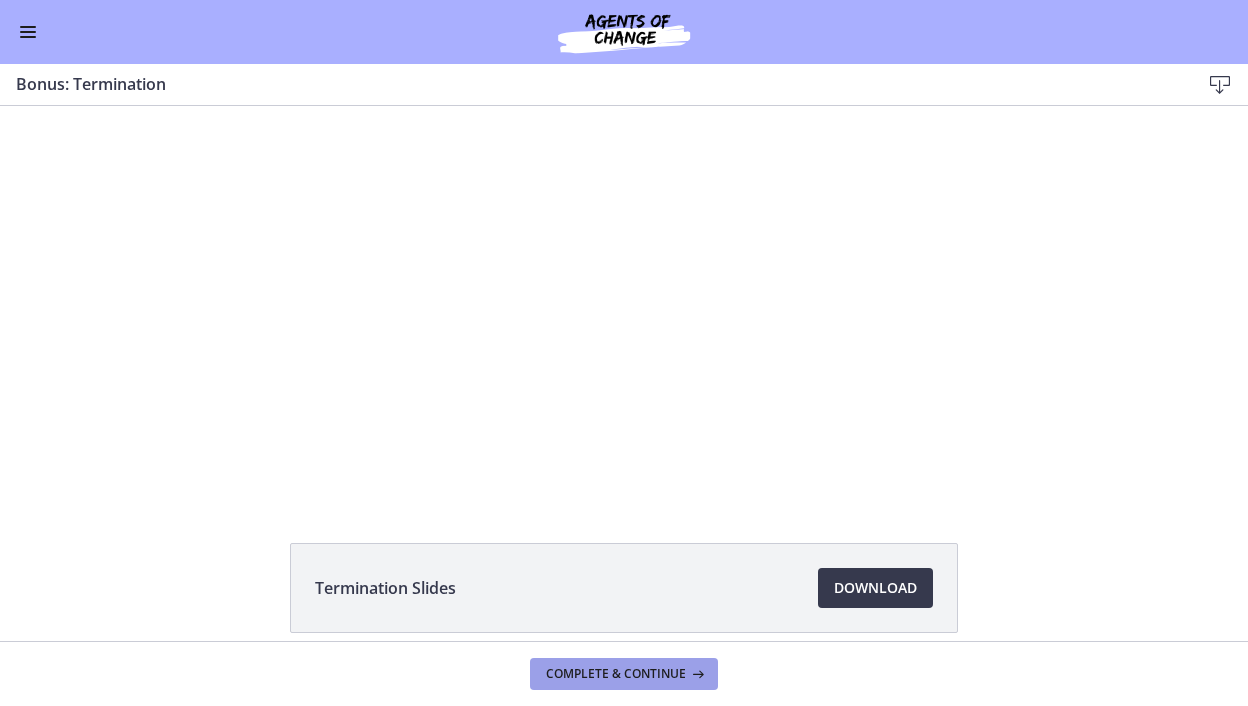 click on "Complete & continue" at bounding box center [616, 674] 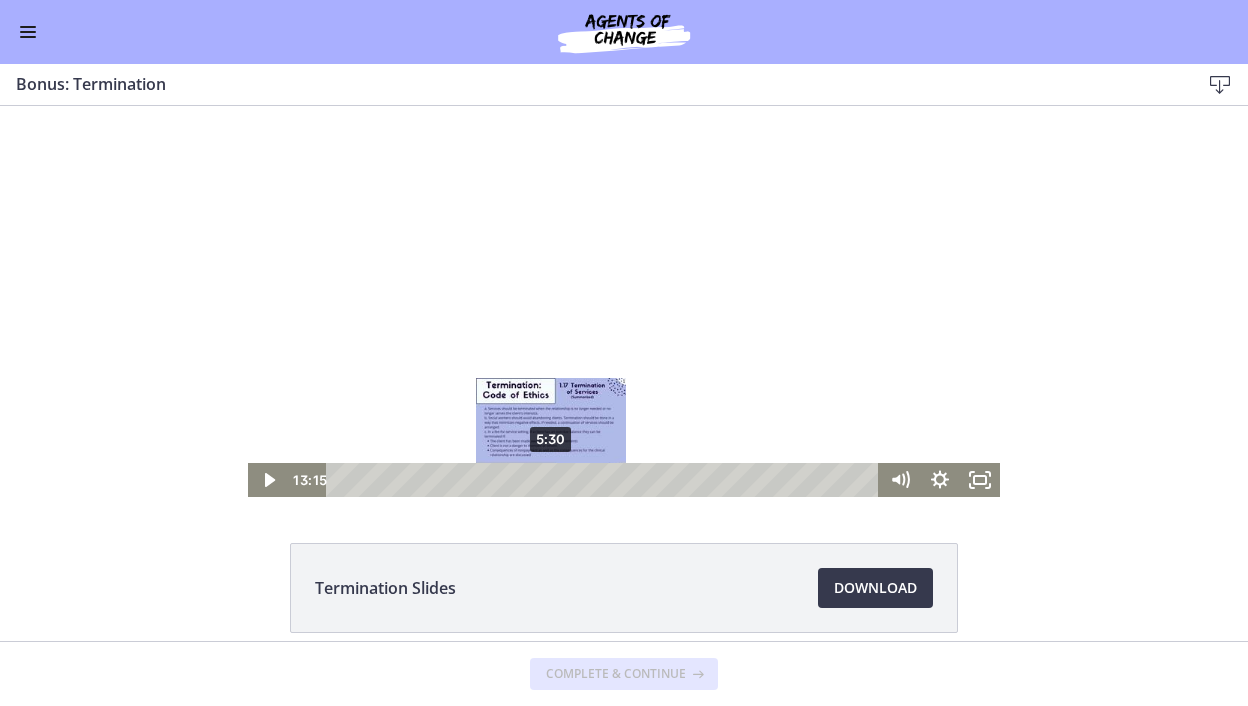 scroll, scrollTop: 0, scrollLeft: 0, axis: both 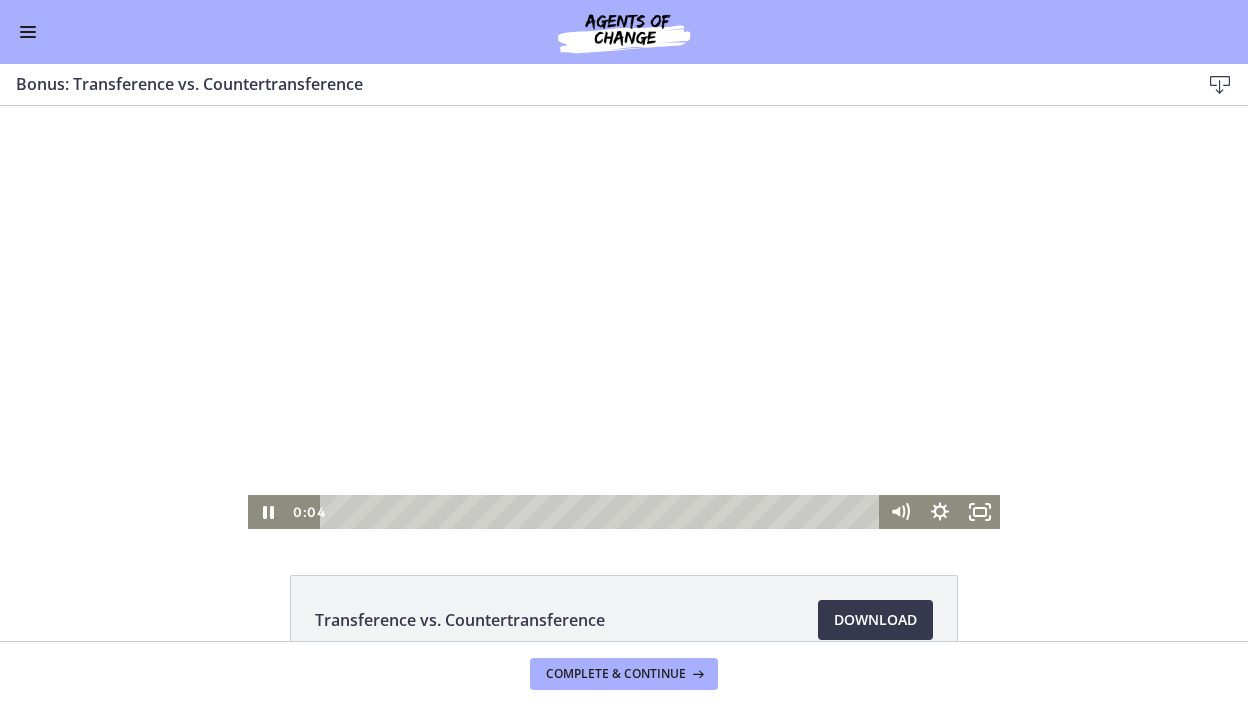 click at bounding box center (602, 512) 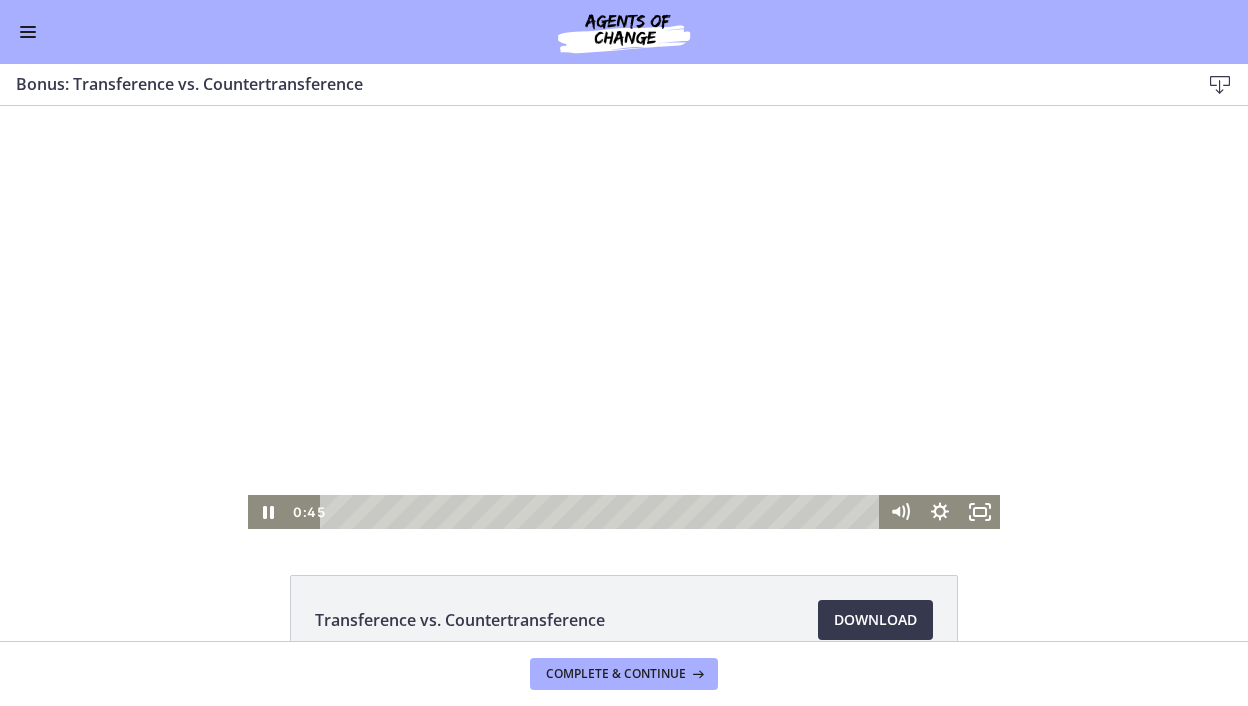 click at bounding box center [624, 317] 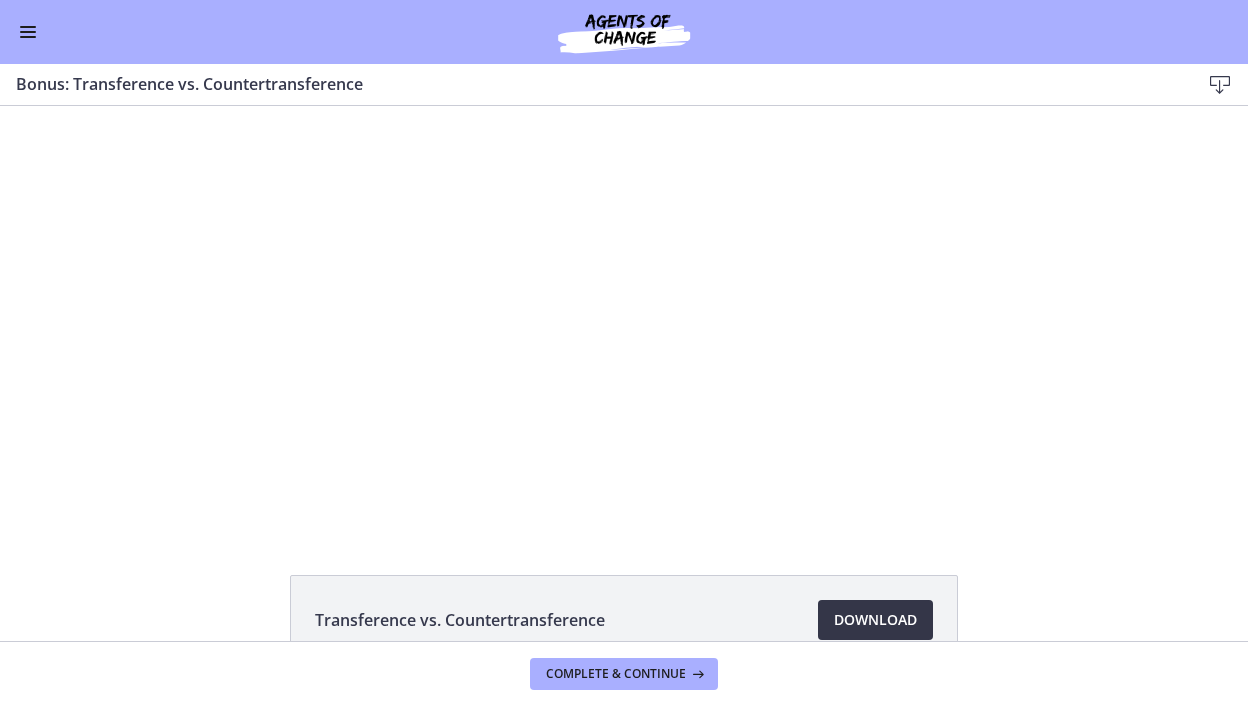 click on "Download
Opens in a new window" at bounding box center [875, 620] 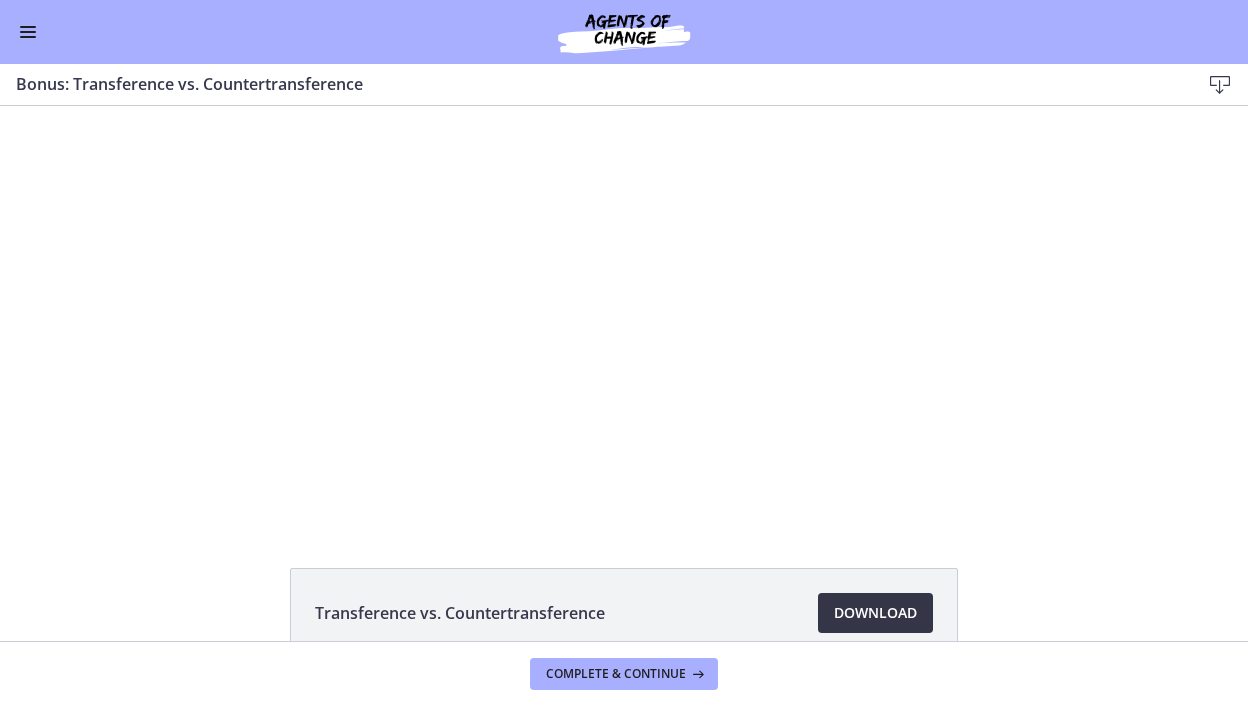 scroll, scrollTop: 0, scrollLeft: 0, axis: both 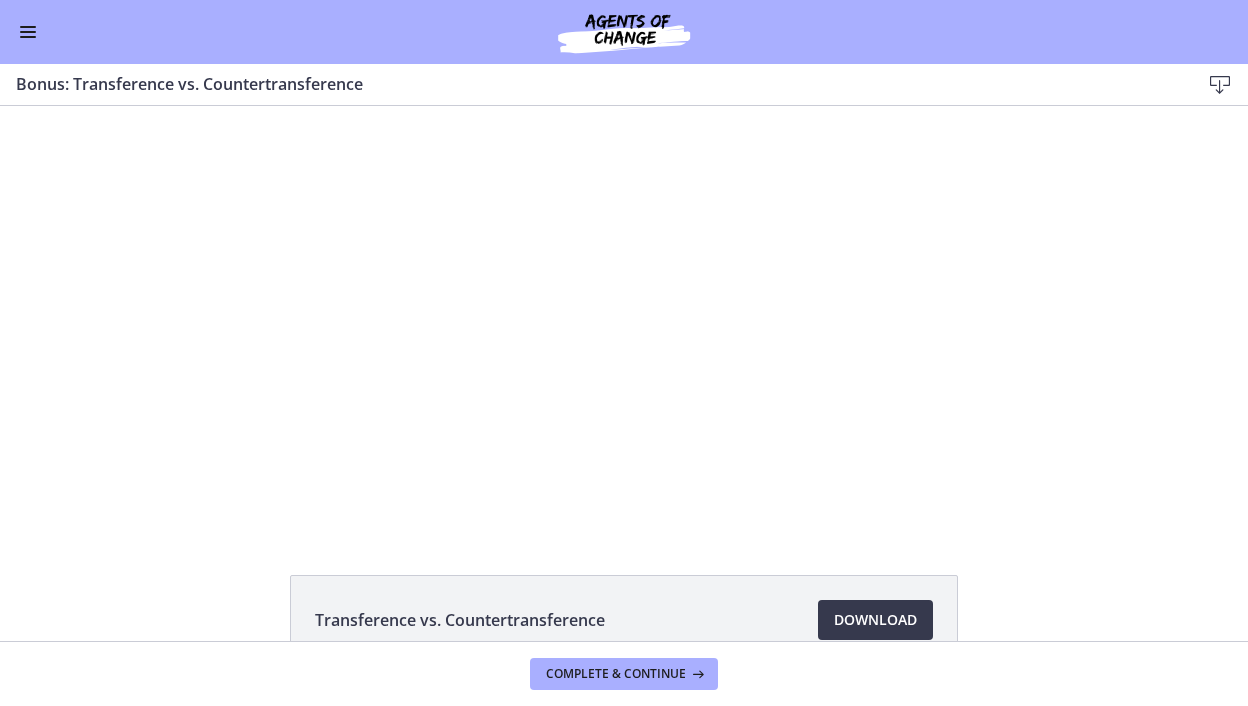 click on "Go to Dashboard" at bounding box center [624, 32] 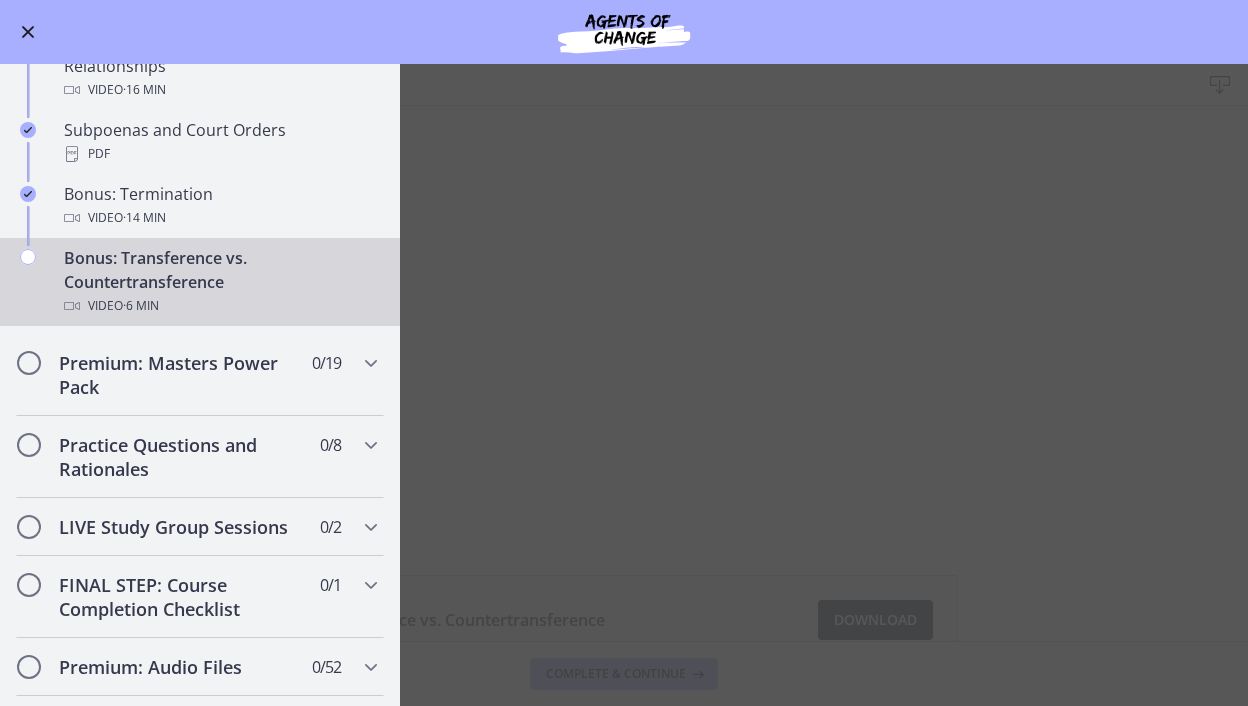 scroll, scrollTop: 1188, scrollLeft: 0, axis: vertical 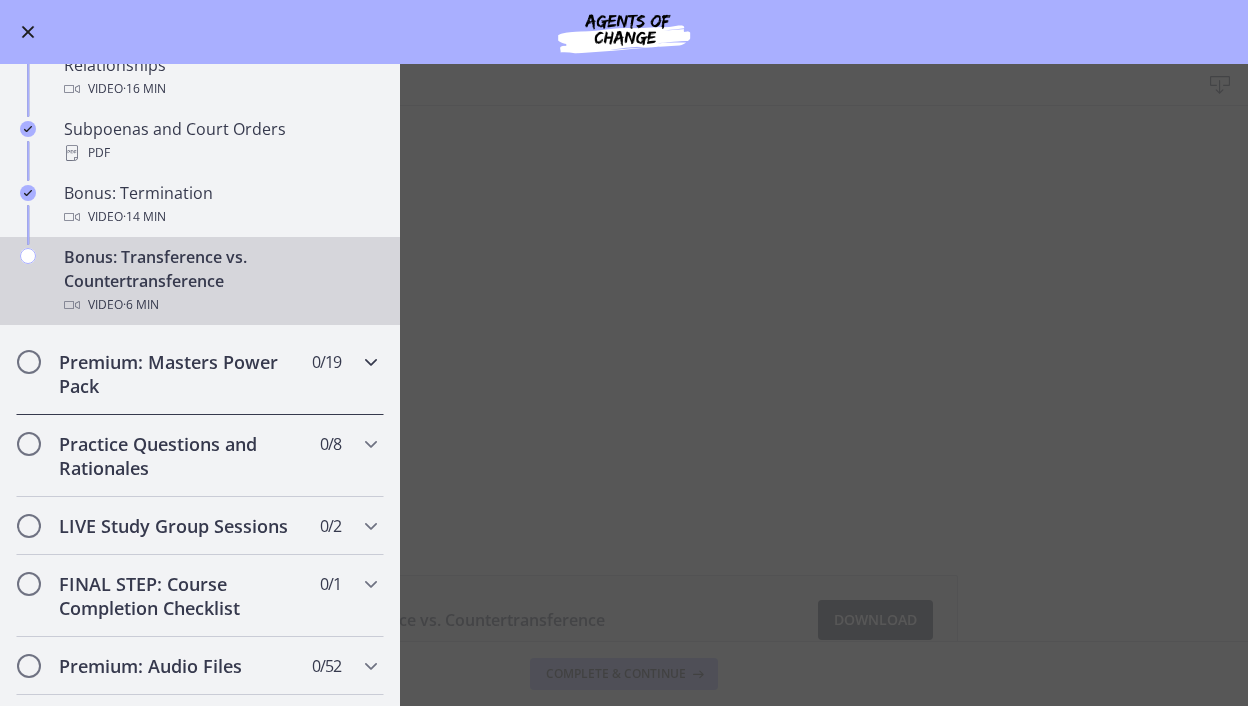 click on "Premium: Masters Power Pack" at bounding box center [181, 374] 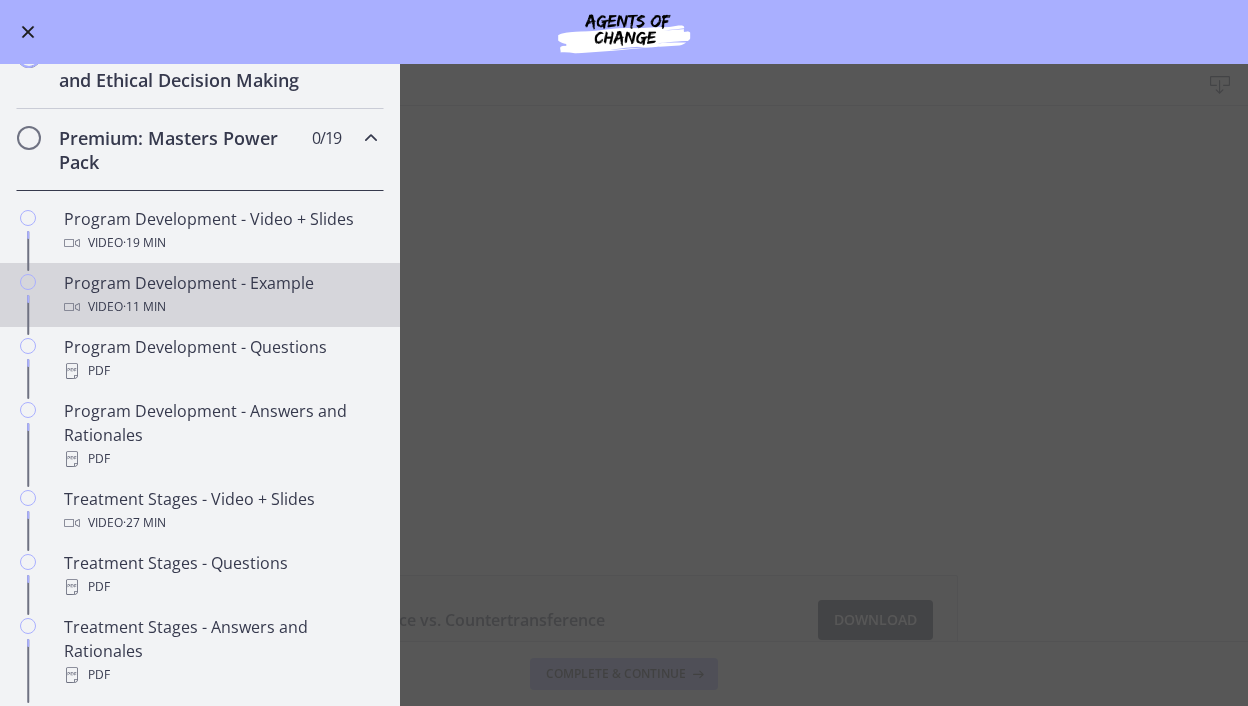 scroll, scrollTop: 771, scrollLeft: 0, axis: vertical 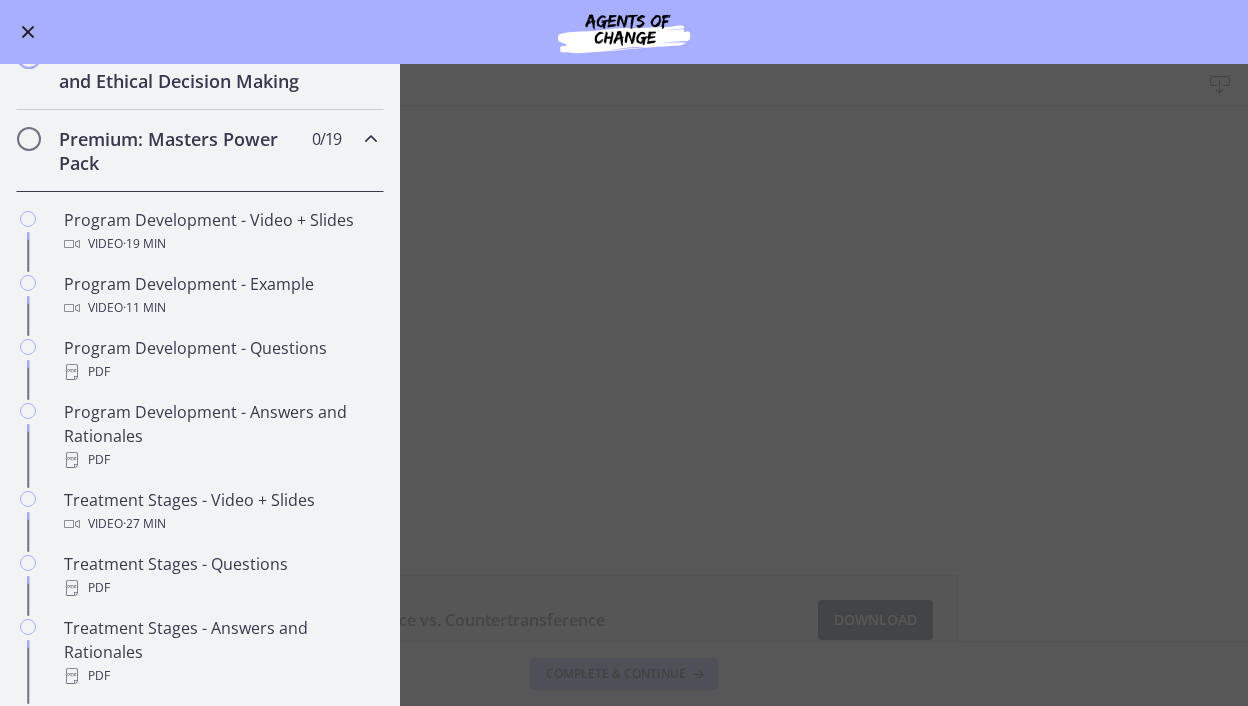 click on "Premium: Masters Power Pack" at bounding box center [181, 151] 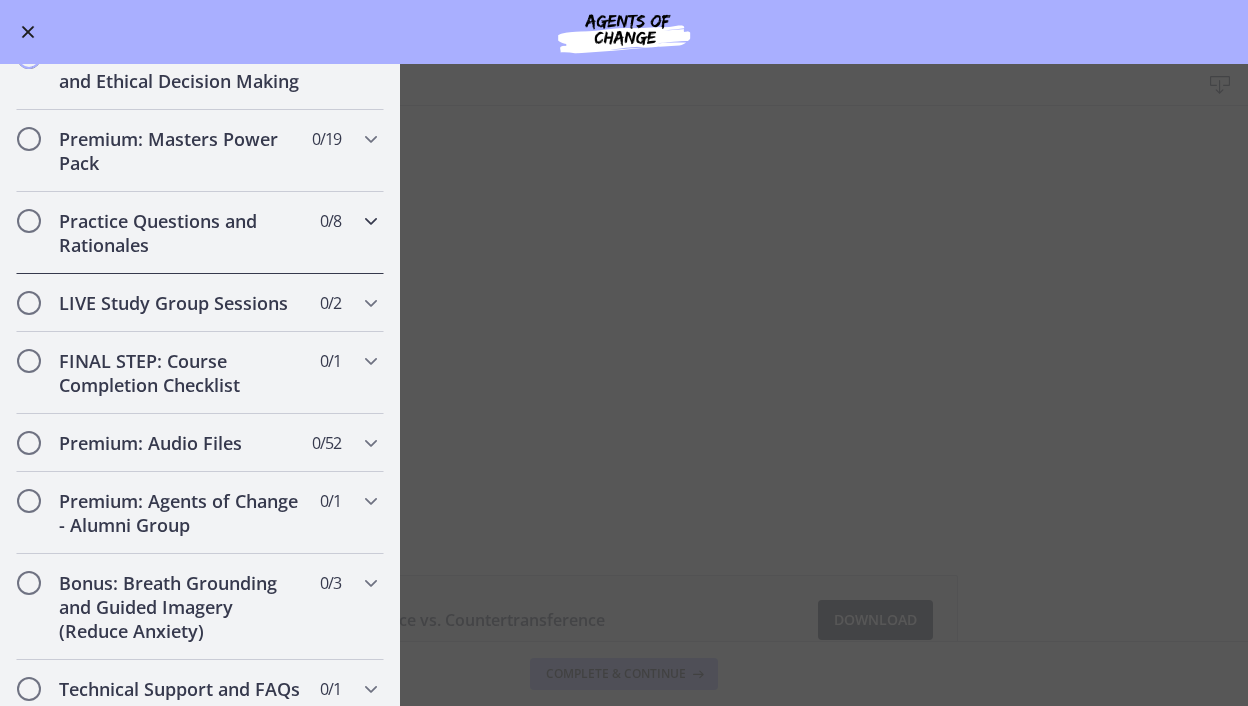 click on "Practice Questions and Rationales" at bounding box center (181, 233) 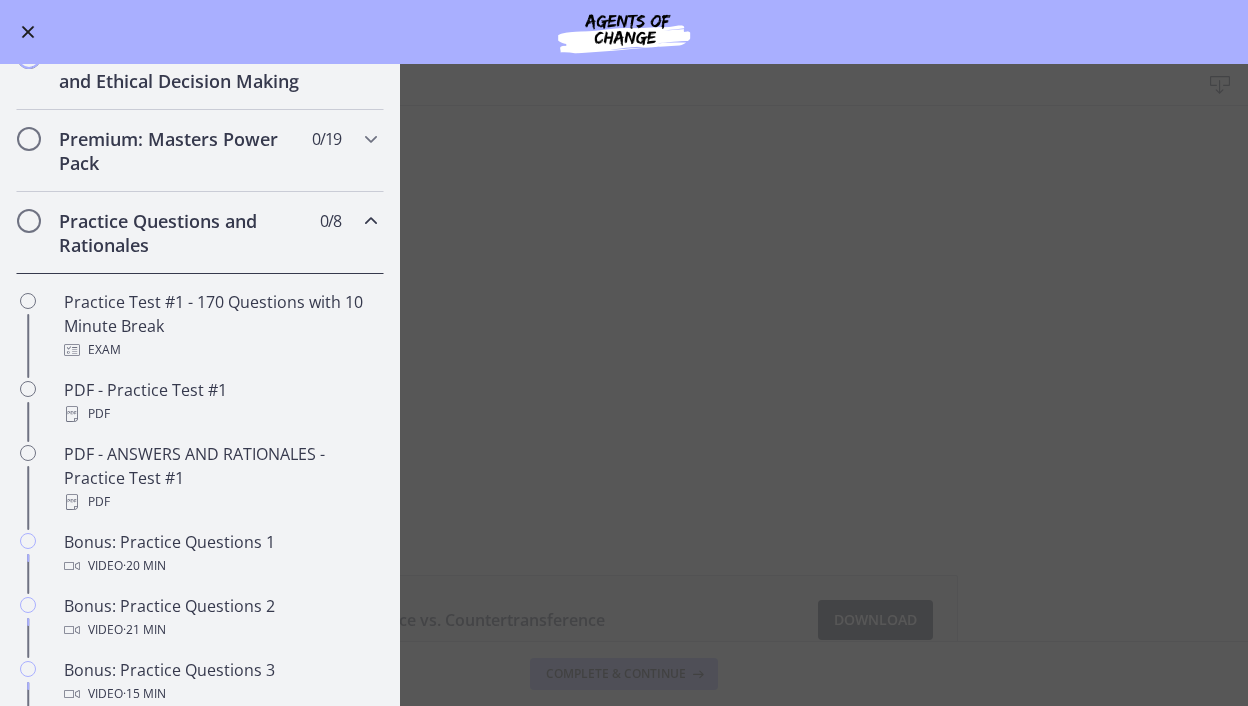 click on "Practice Questions and Rationales" at bounding box center (181, 233) 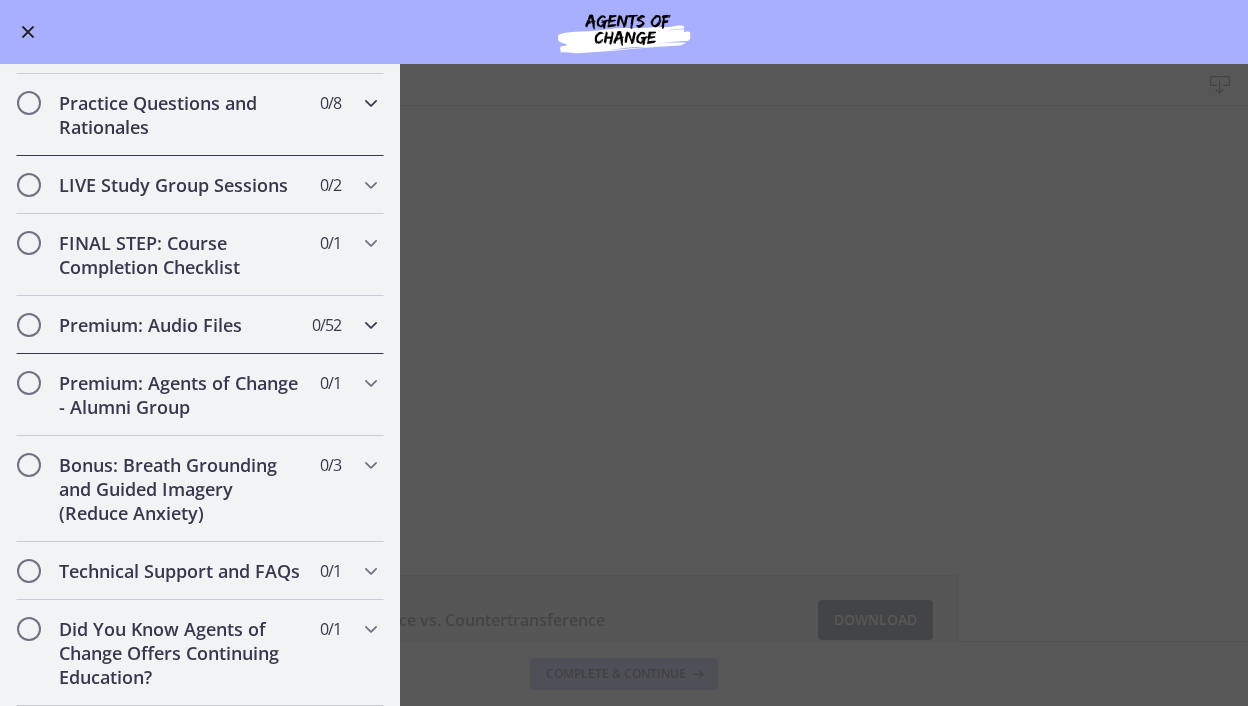 scroll, scrollTop: 925, scrollLeft: 0, axis: vertical 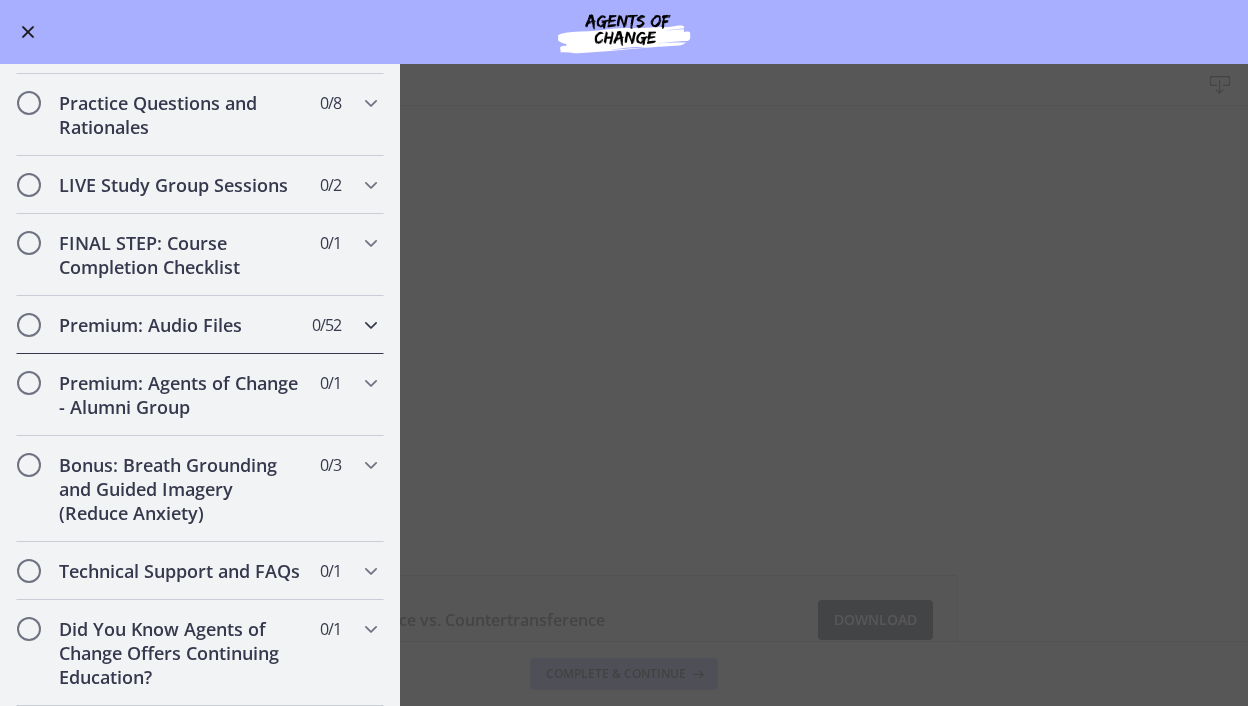 click on "Premium: Audio Files
0  /  52
Completed" at bounding box center [200, 325] 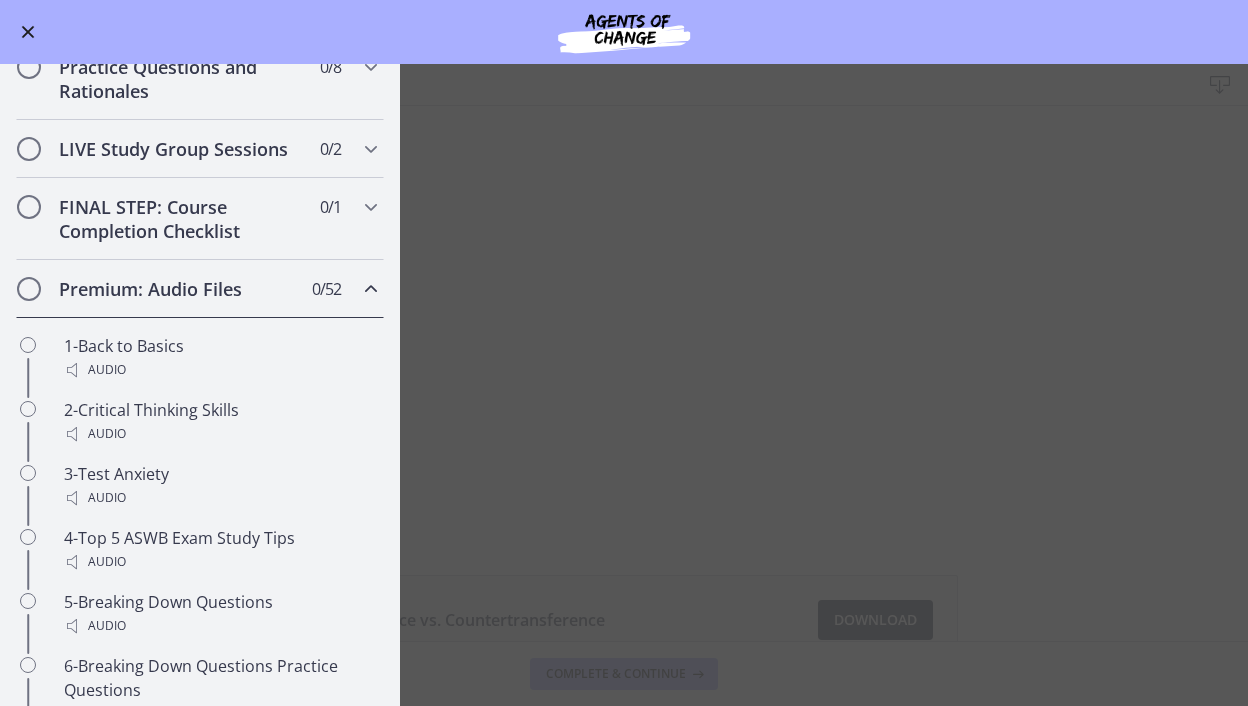click on "Premium: Audio Files" at bounding box center (181, 289) 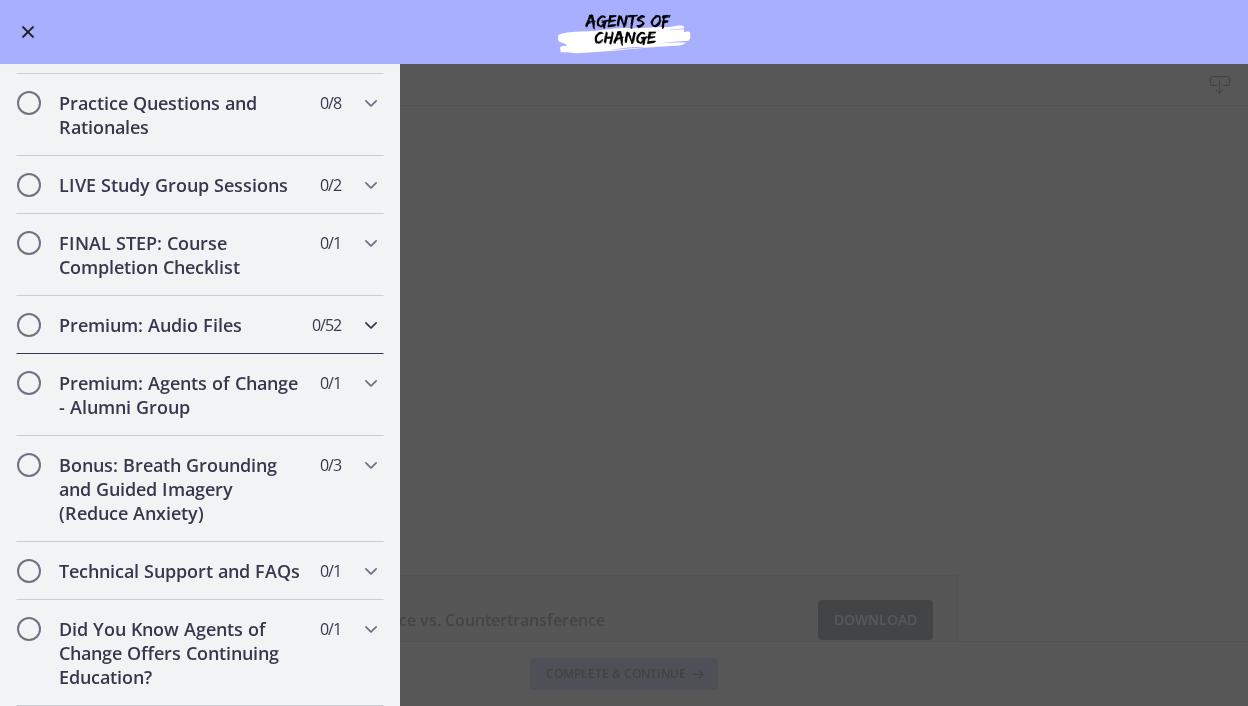 scroll, scrollTop: 930, scrollLeft: 0, axis: vertical 